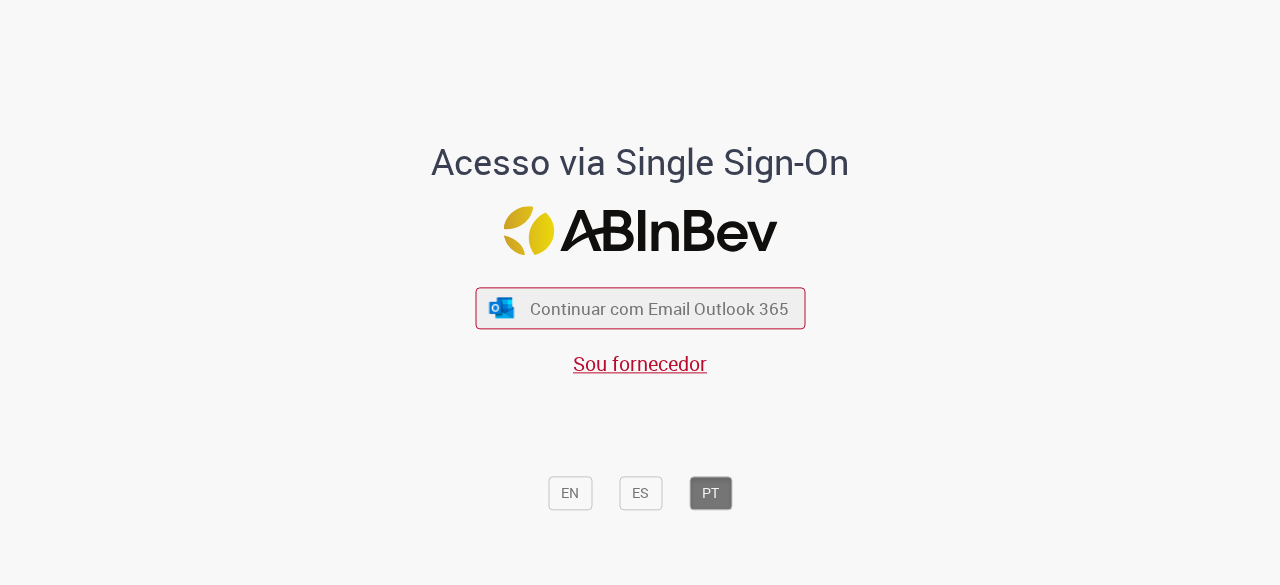 scroll, scrollTop: 0, scrollLeft: 0, axis: both 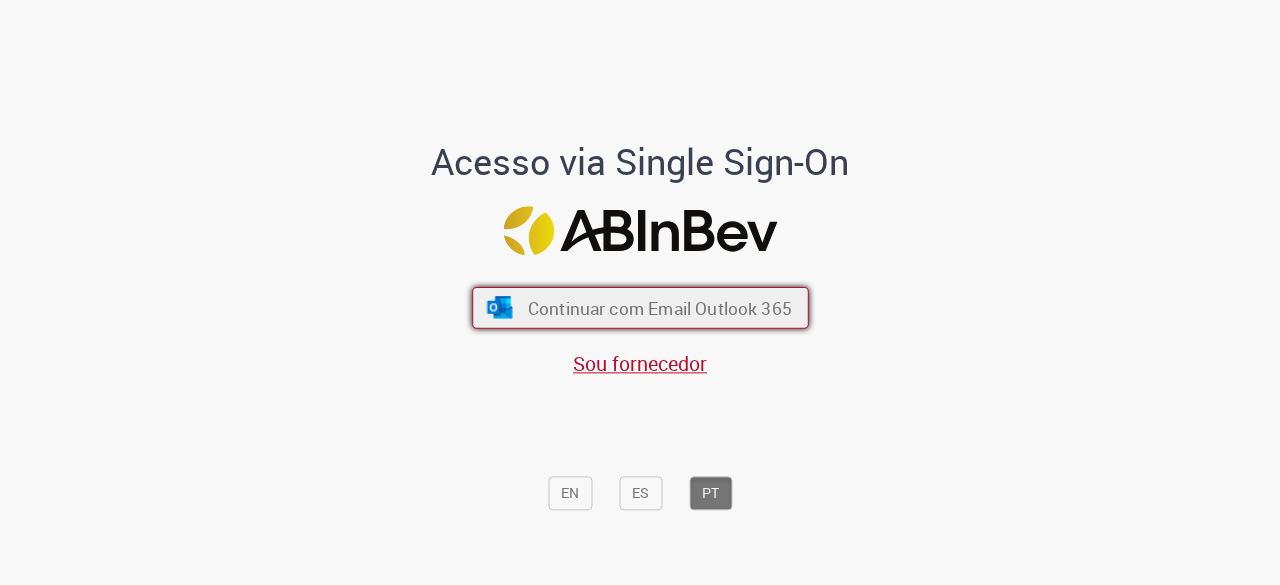 click on "Continuar com Email Outlook 365" at bounding box center [659, 308] 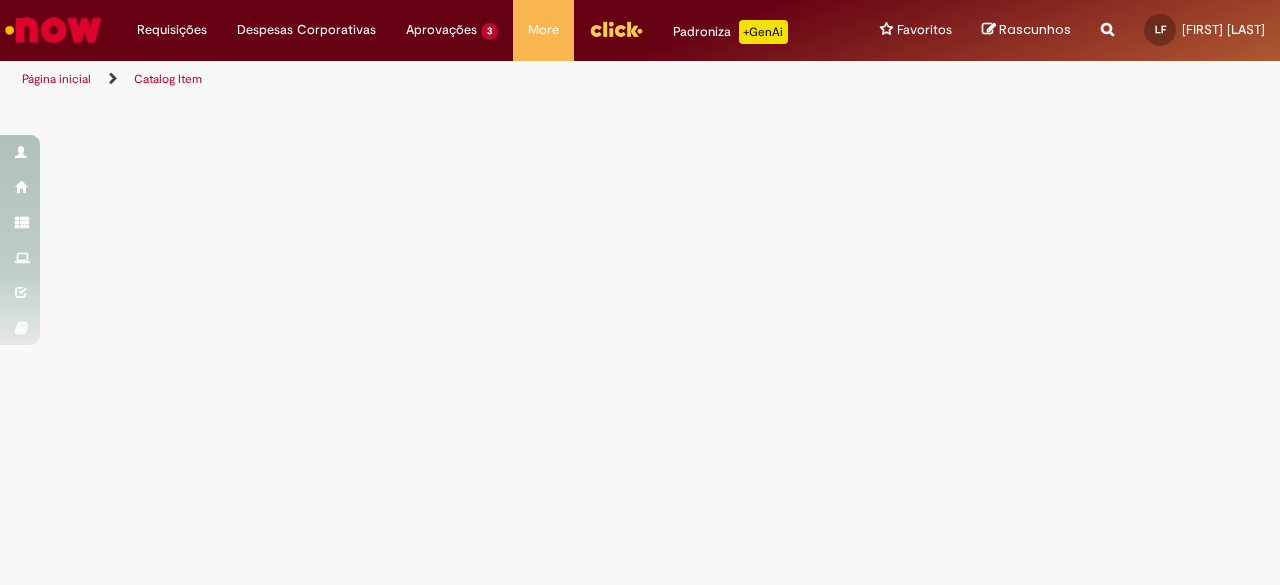 scroll, scrollTop: 0, scrollLeft: 0, axis: both 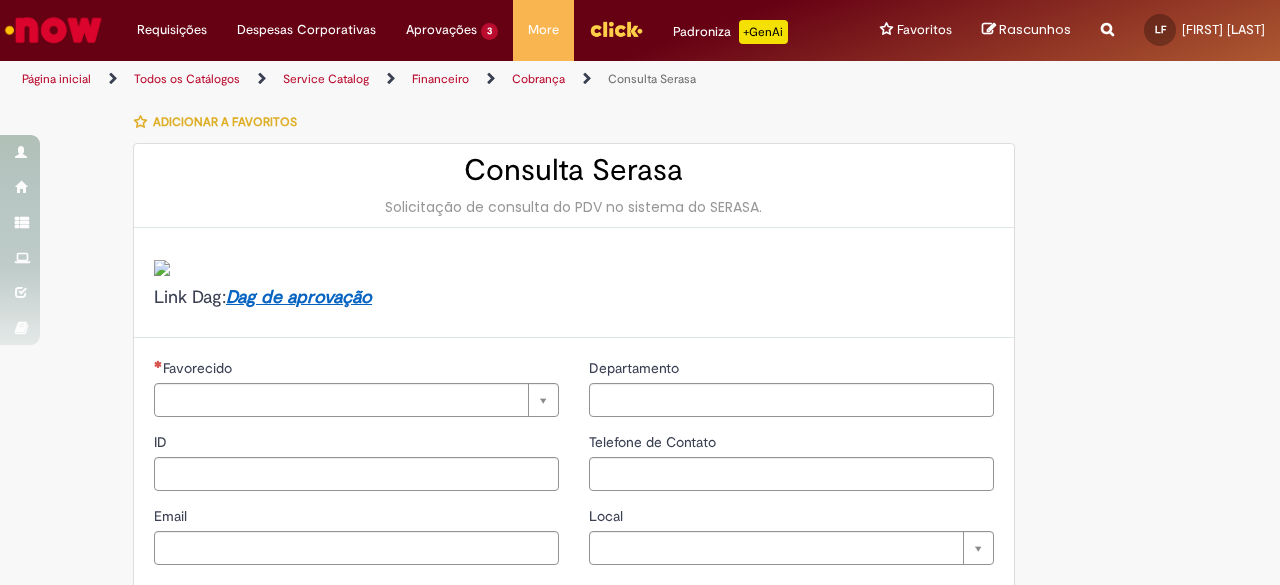 type on "********" 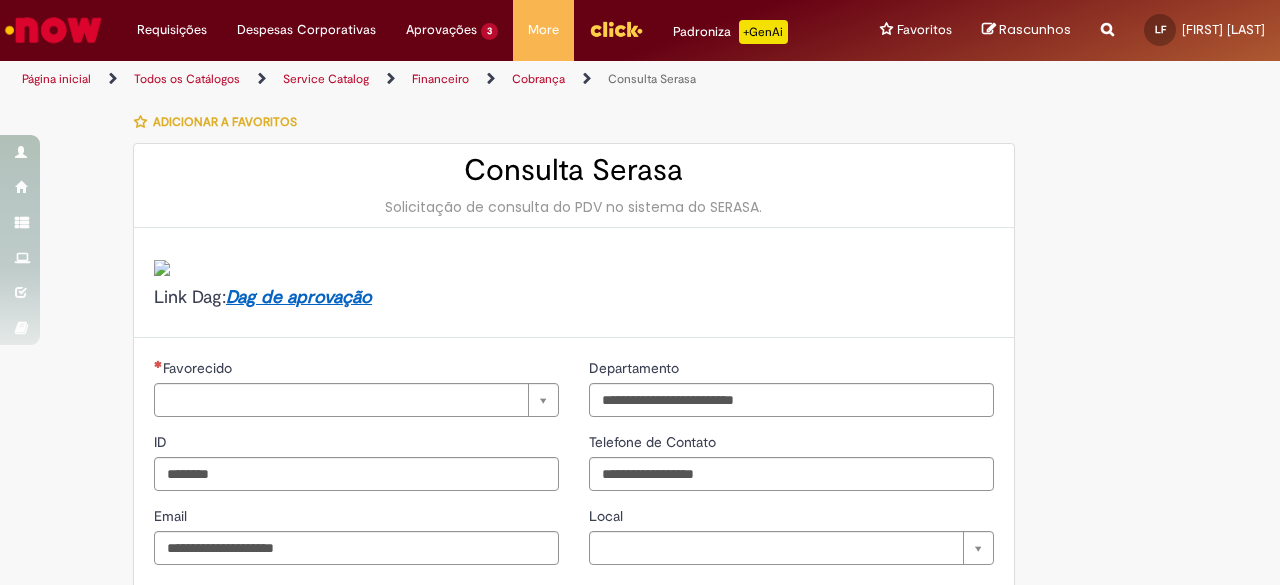 type on "**********" 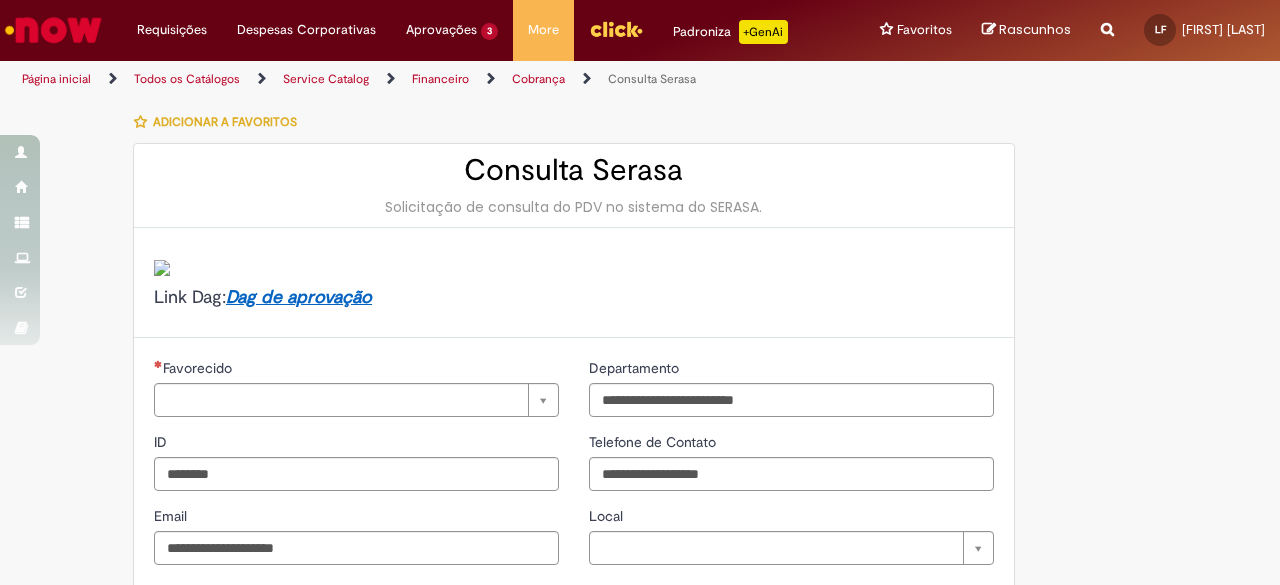 type on "**********" 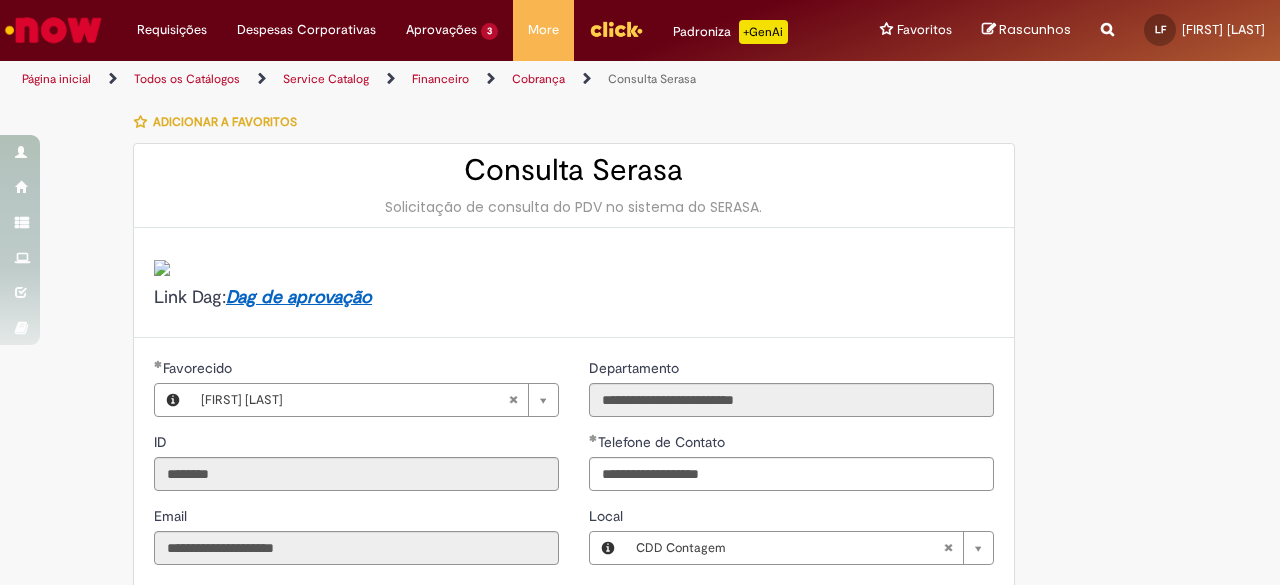 type on "**********" 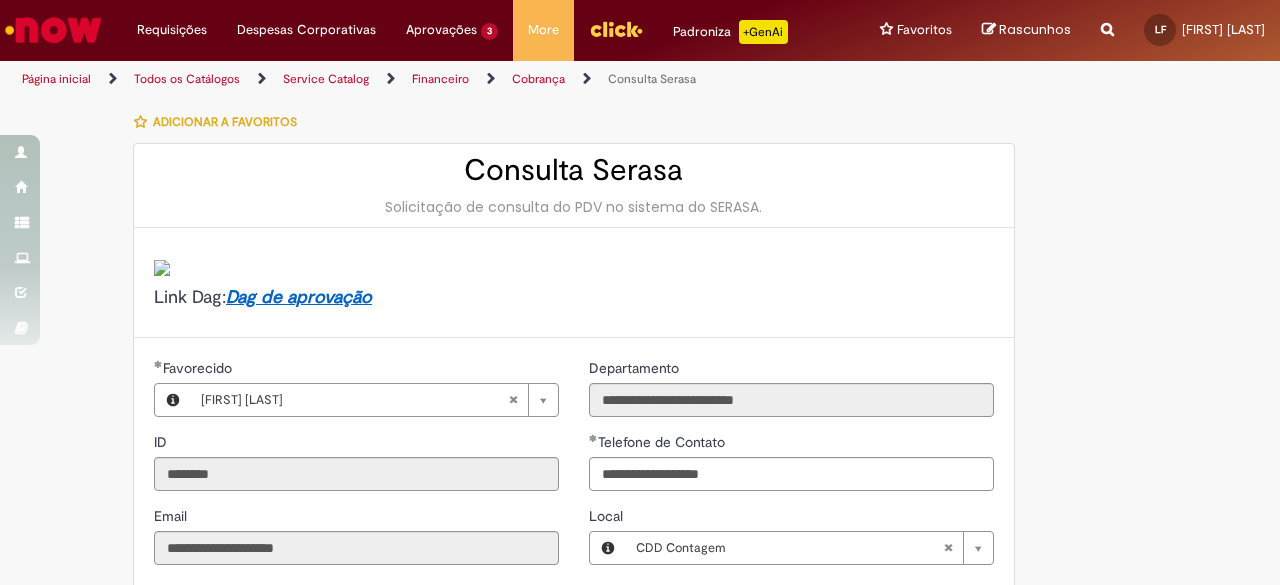 click at bounding box center (1107, 18) 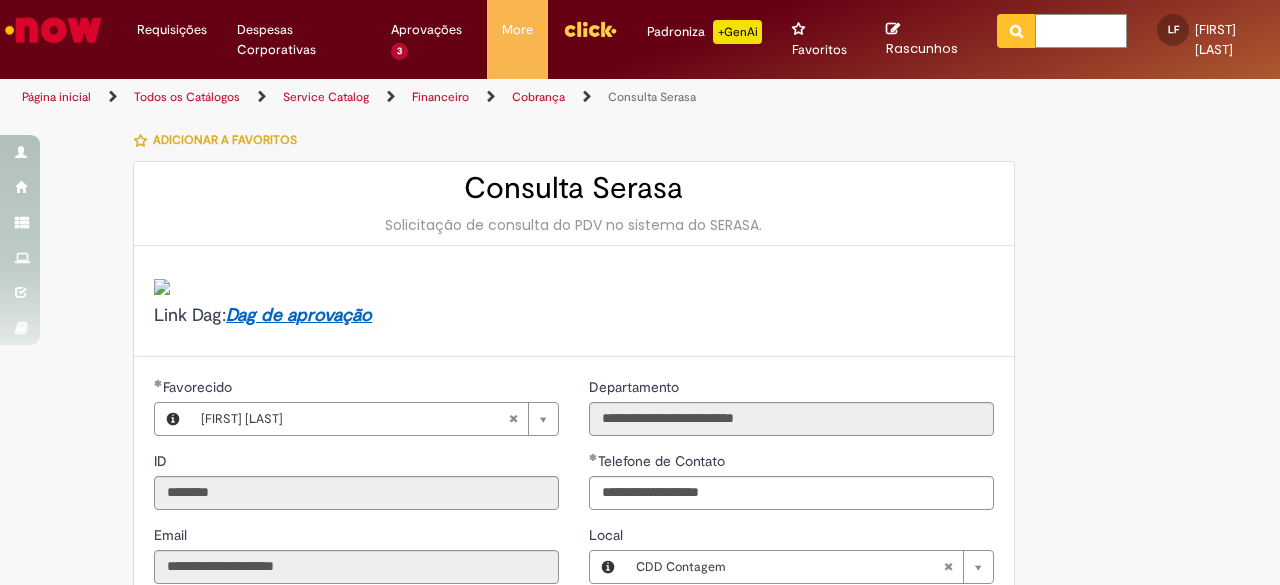 click at bounding box center (1081, 31) 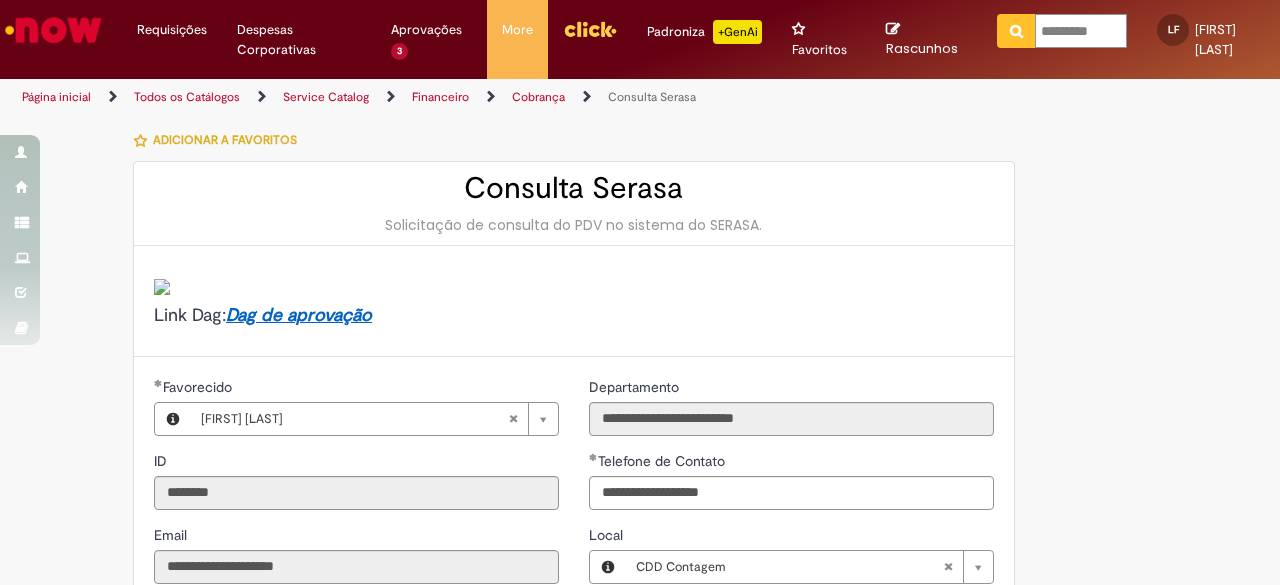 type on "**********" 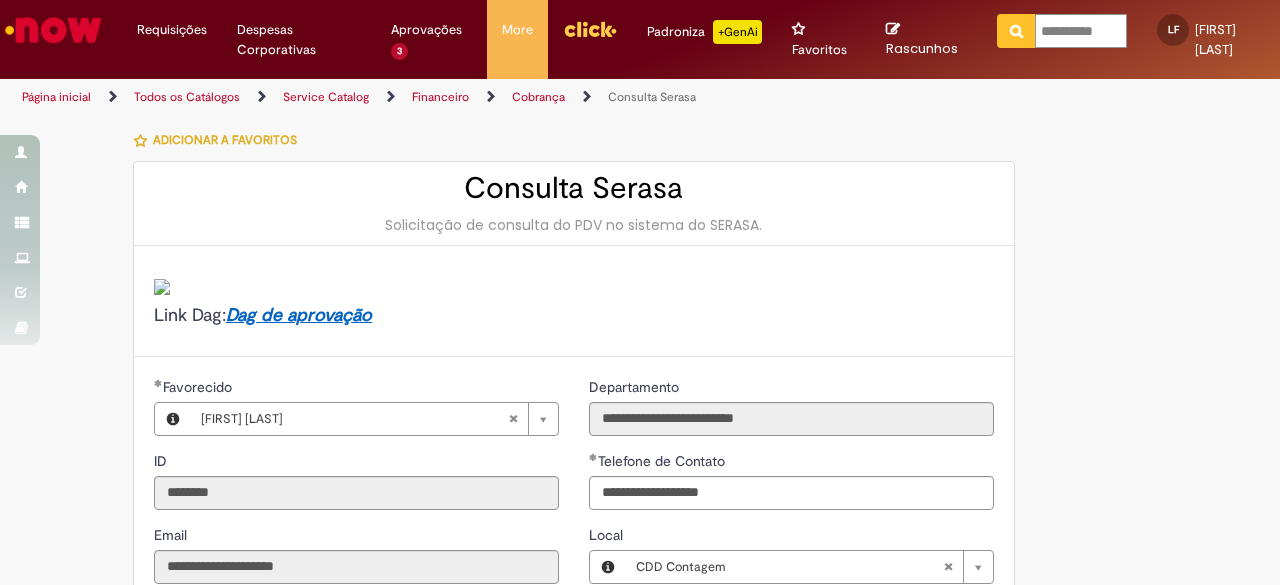 click at bounding box center (1016, 31) 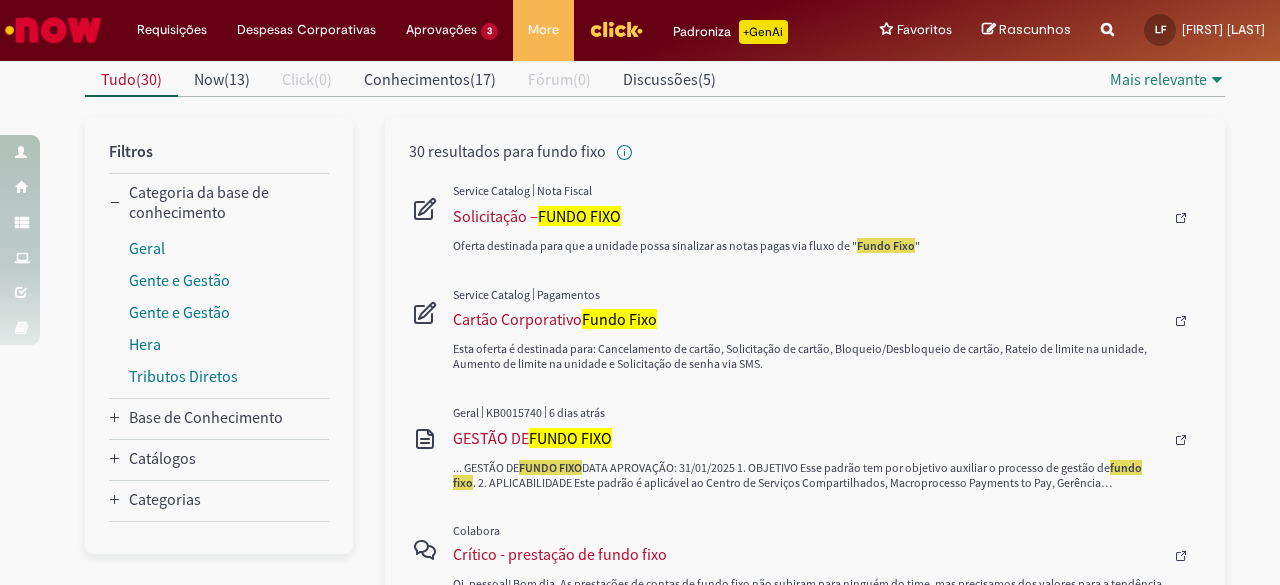 scroll, scrollTop: 200, scrollLeft: 0, axis: vertical 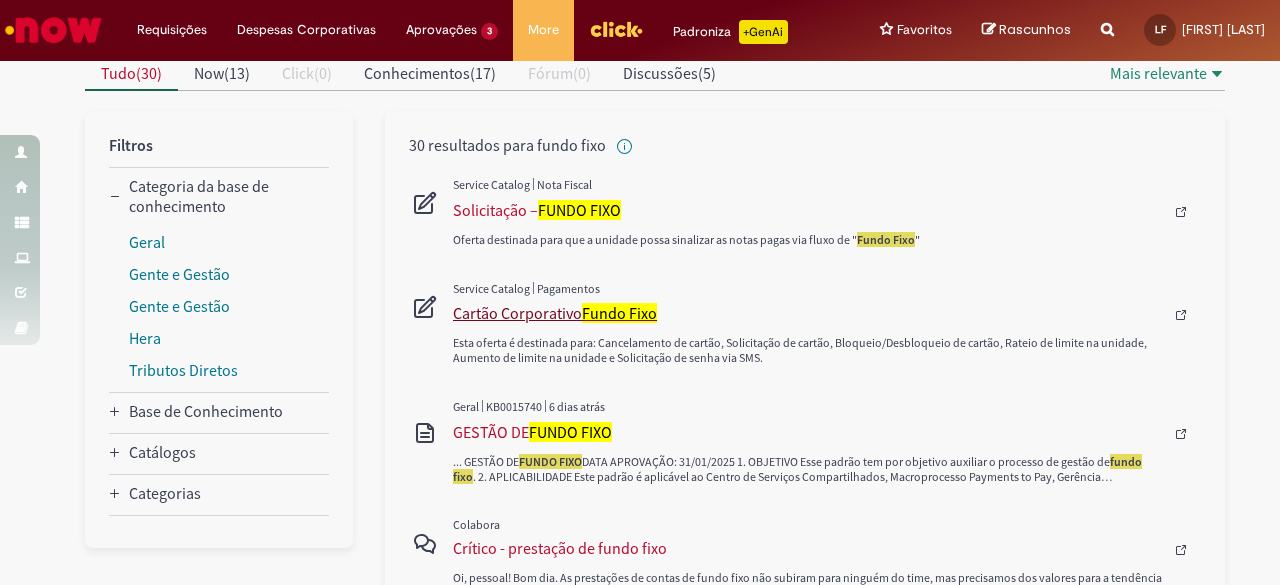 click on "Fundo Fixo" at bounding box center [619, 313] 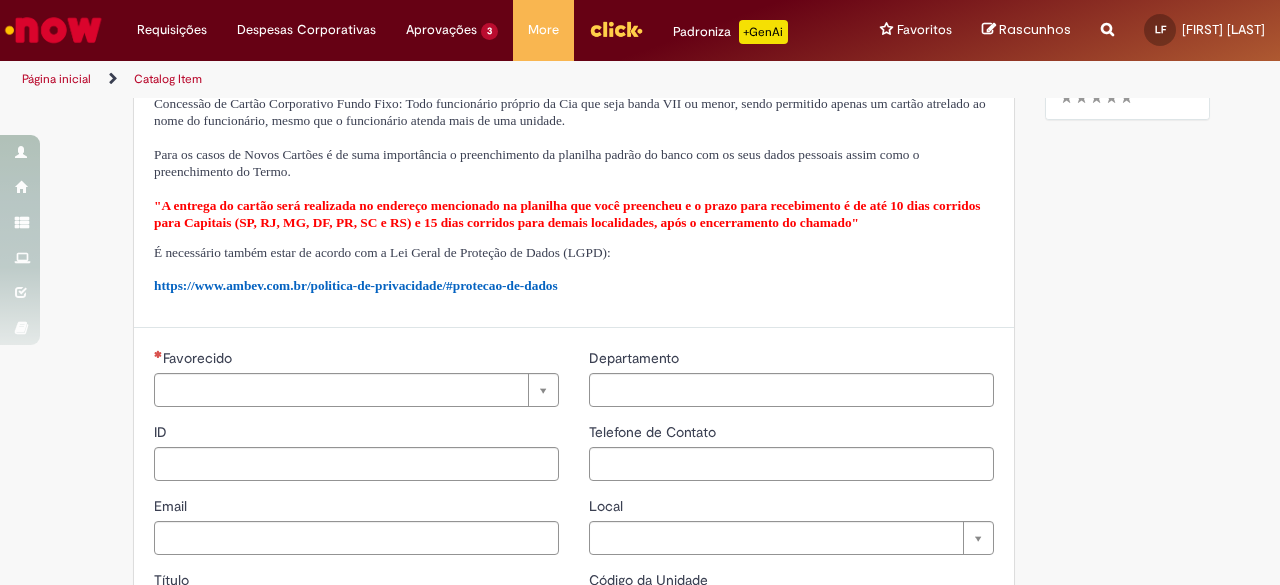 type on "********" 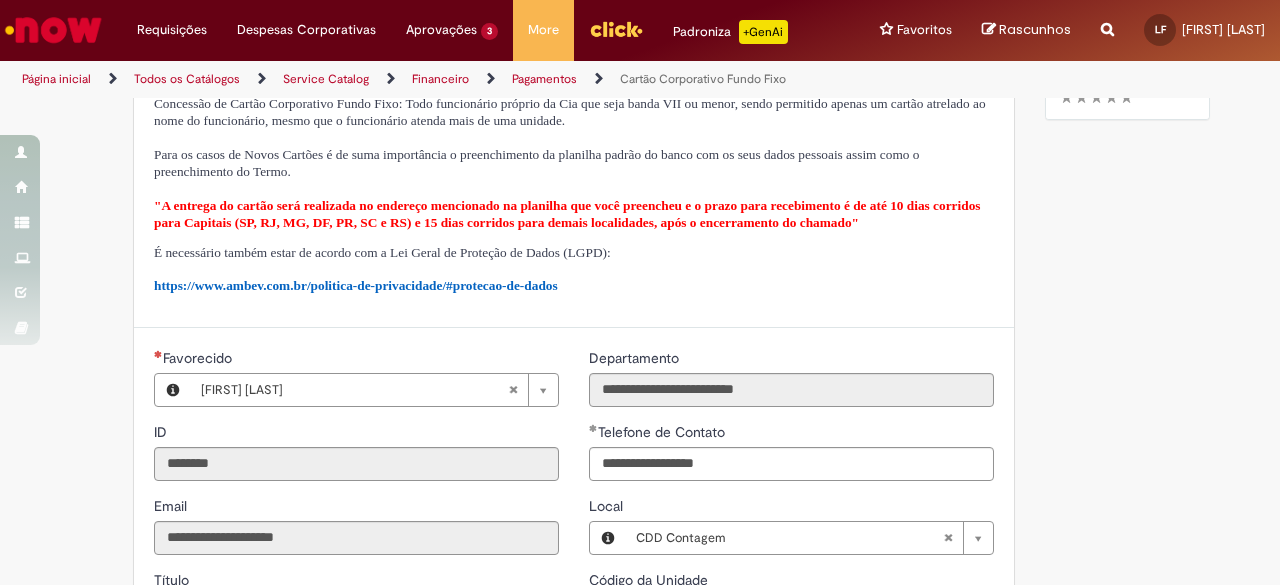 scroll, scrollTop: 0, scrollLeft: 0, axis: both 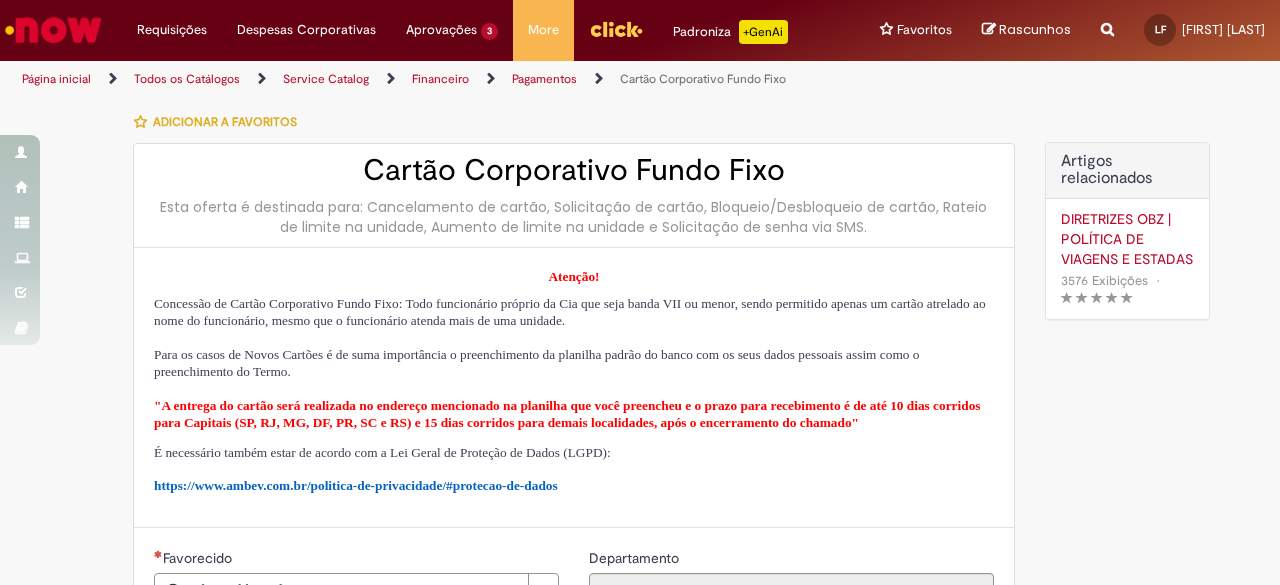 type on "**********" 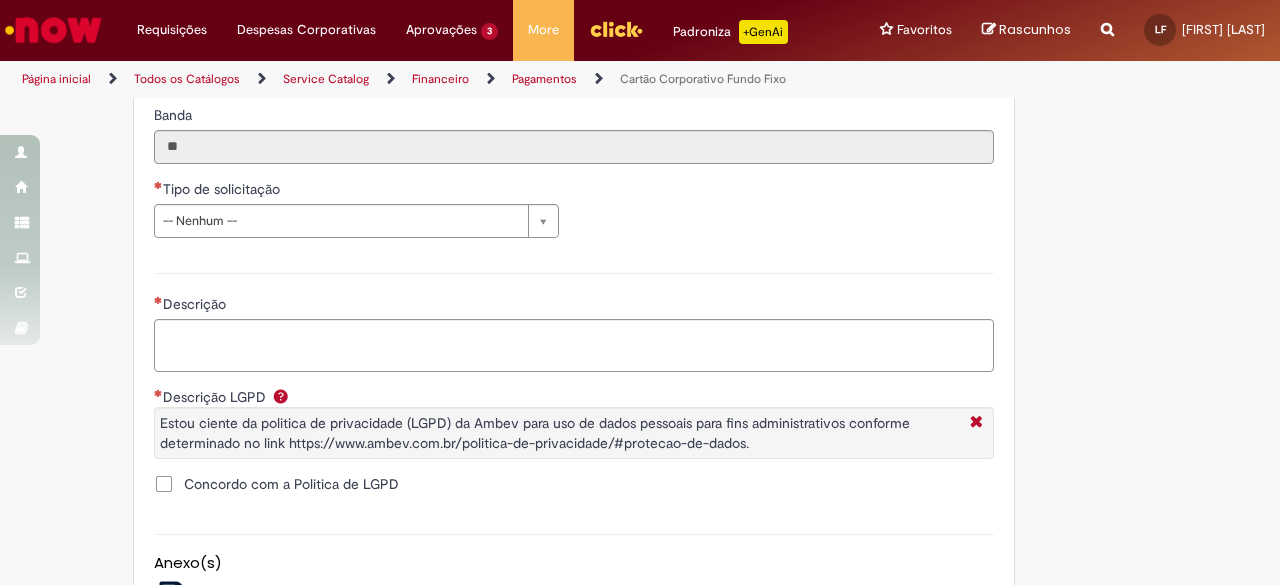 scroll, scrollTop: 1126, scrollLeft: 0, axis: vertical 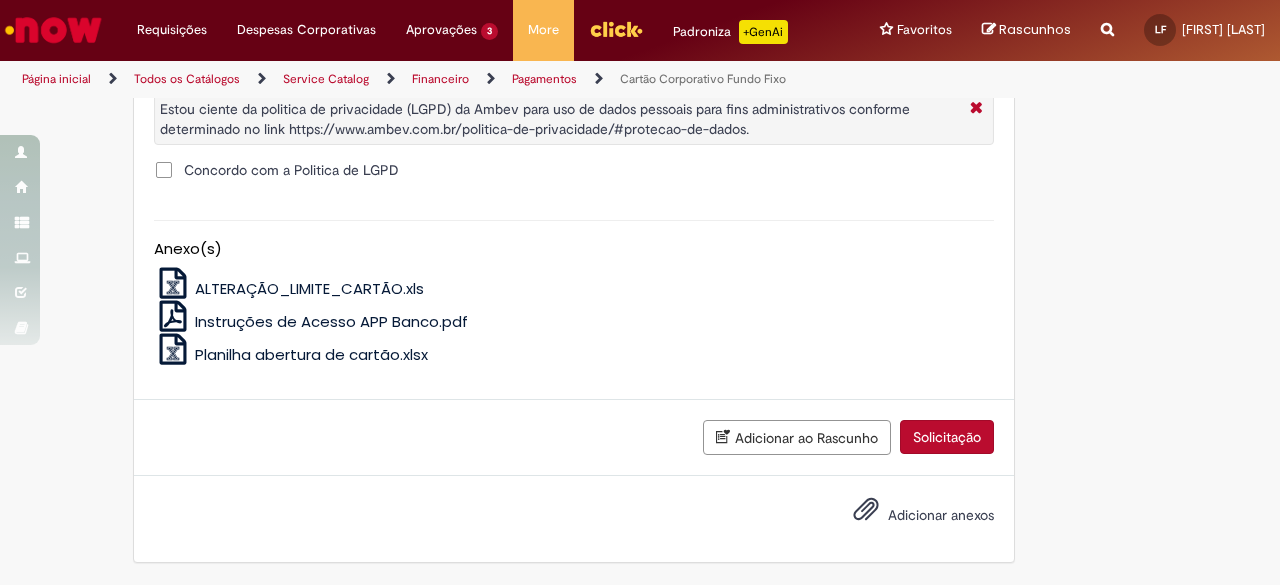 click on "Planilha abertura de cartão.xlsx" at bounding box center [311, 354] 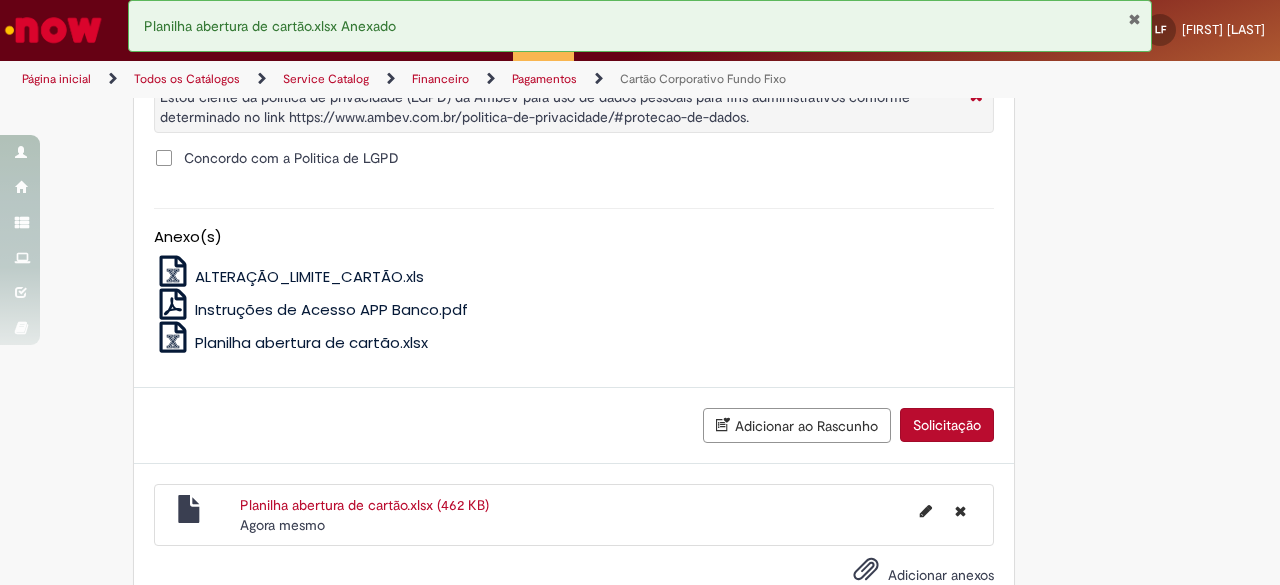 scroll, scrollTop: 1198, scrollLeft: 0, axis: vertical 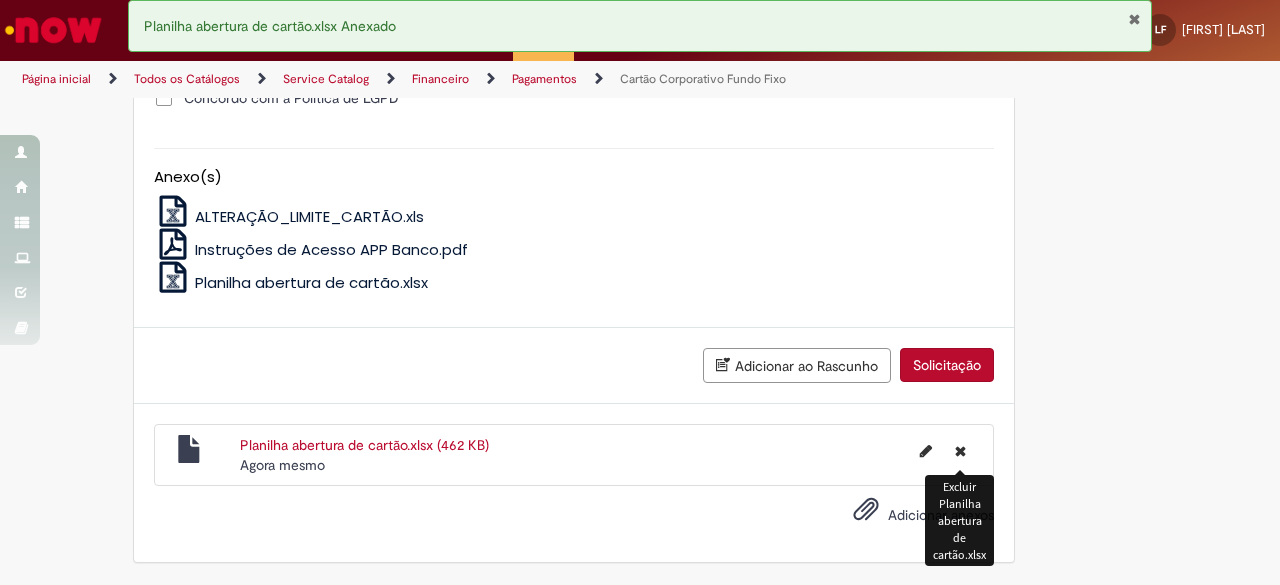 click at bounding box center (960, 451) 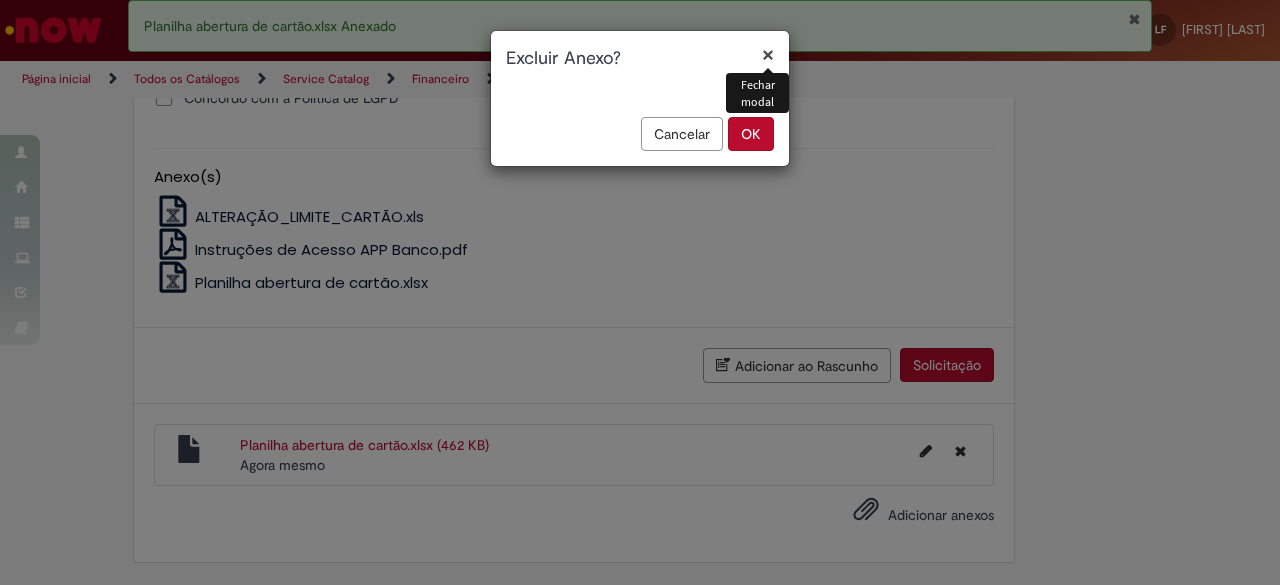 click on "OK" at bounding box center [751, 134] 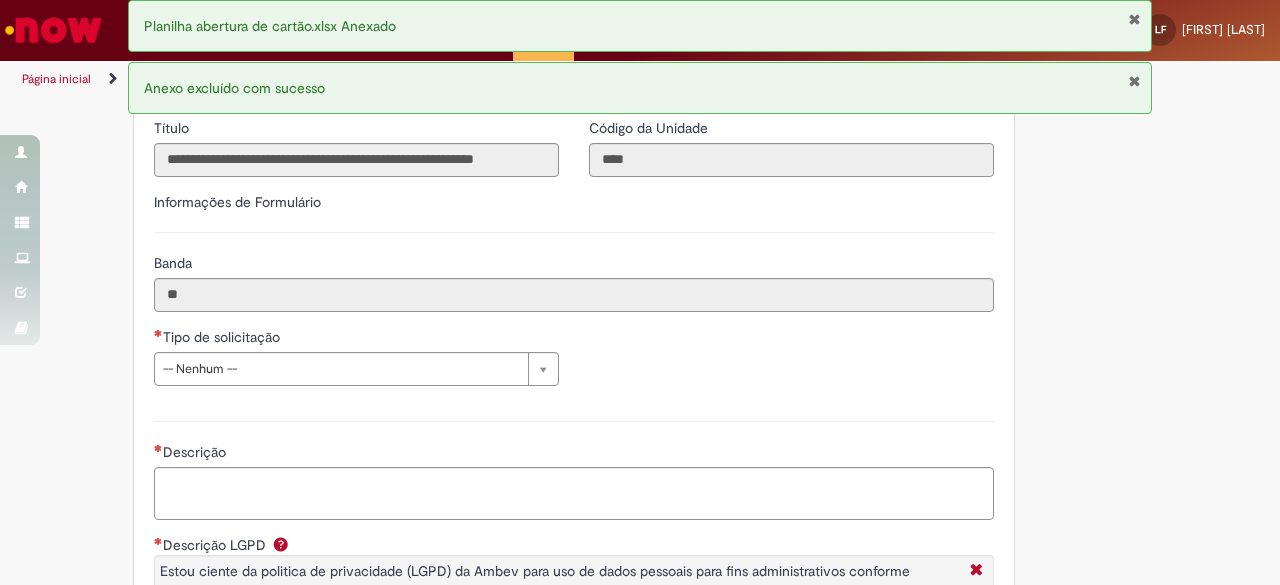 scroll, scrollTop: 627, scrollLeft: 0, axis: vertical 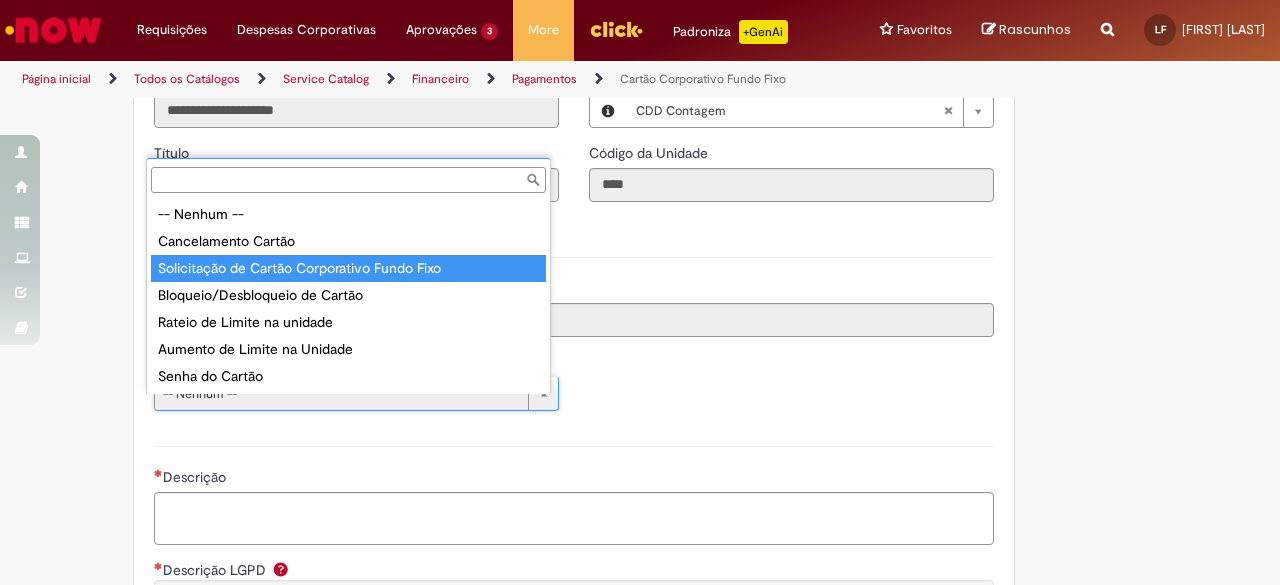 type on "**********" 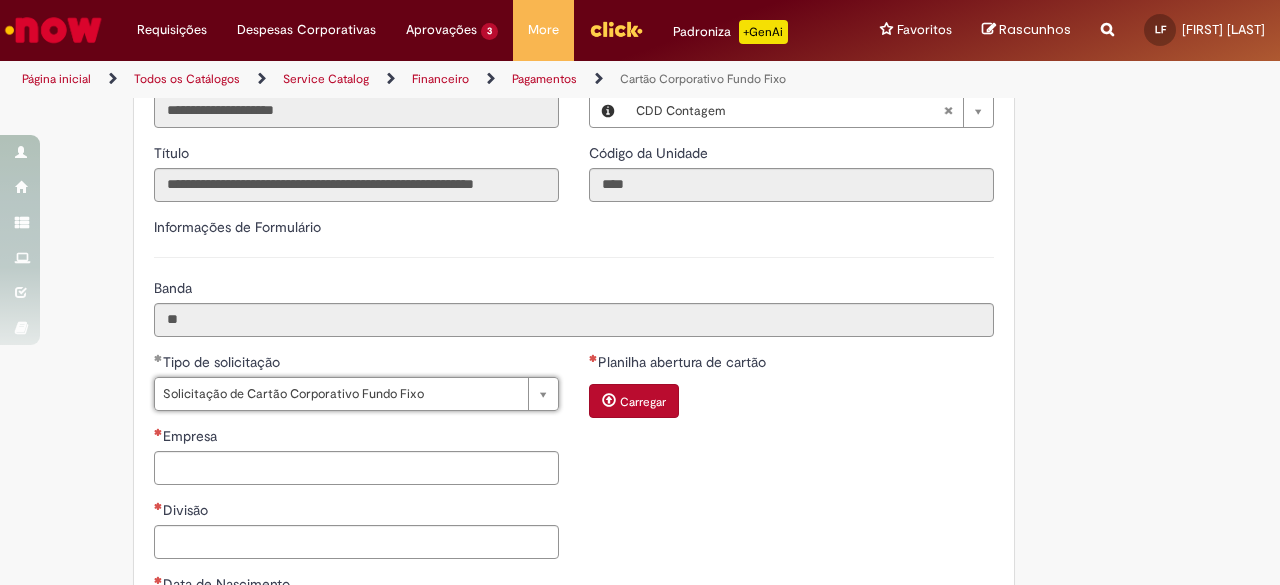 scroll, scrollTop: 727, scrollLeft: 0, axis: vertical 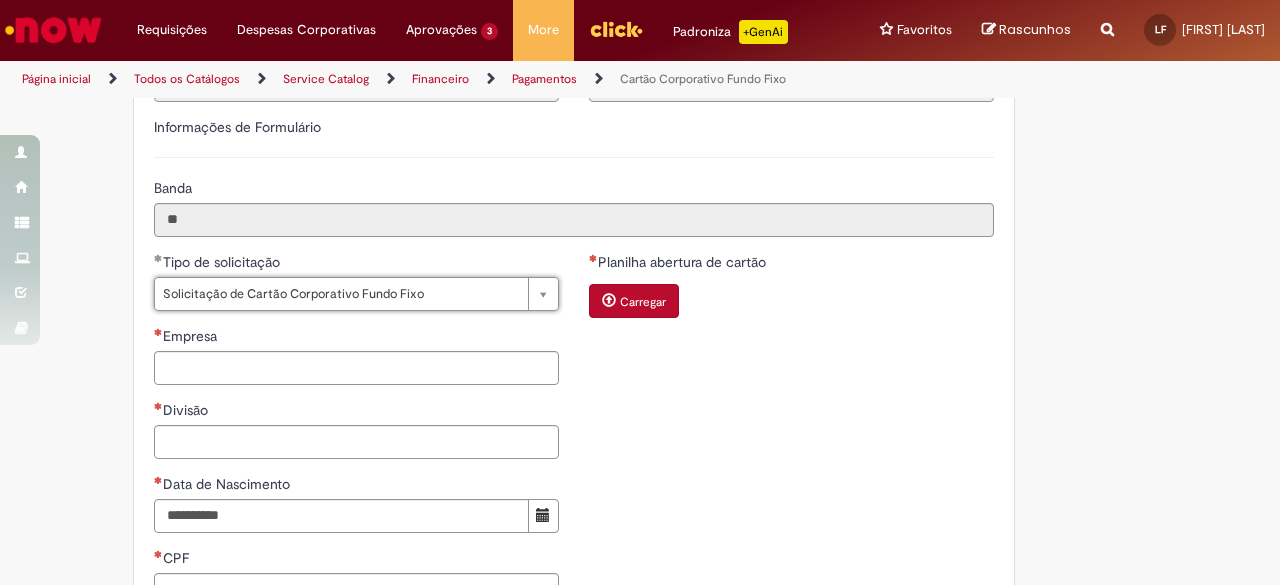 click on "Carregar" at bounding box center [643, 302] 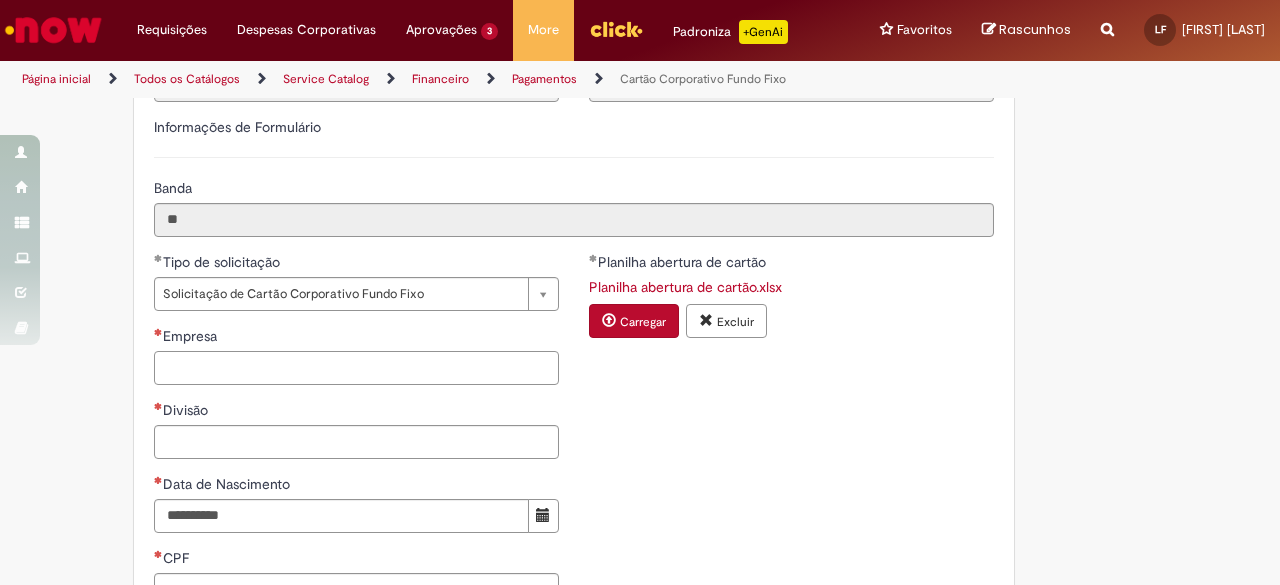 click on "Empresa" at bounding box center [356, 368] 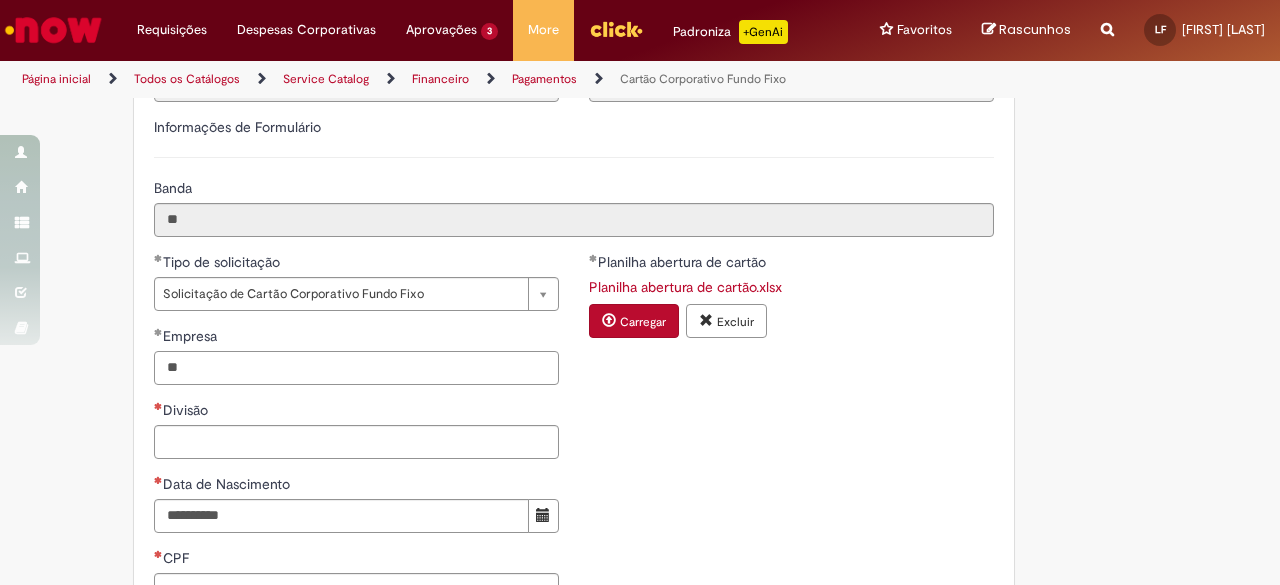type on "*" 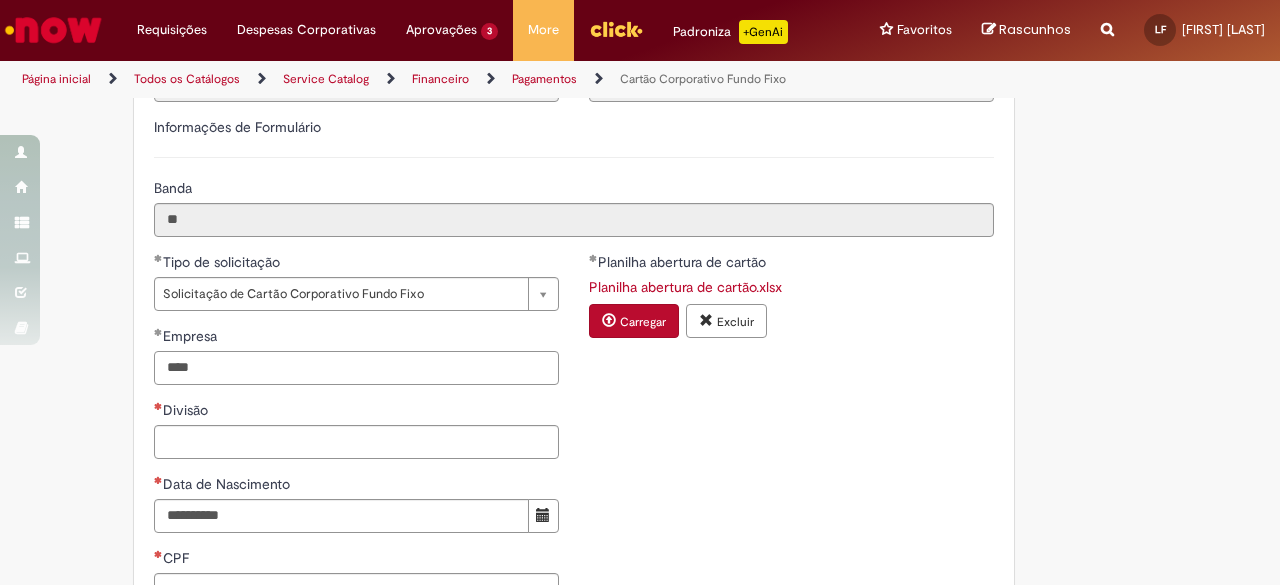 type on "****" 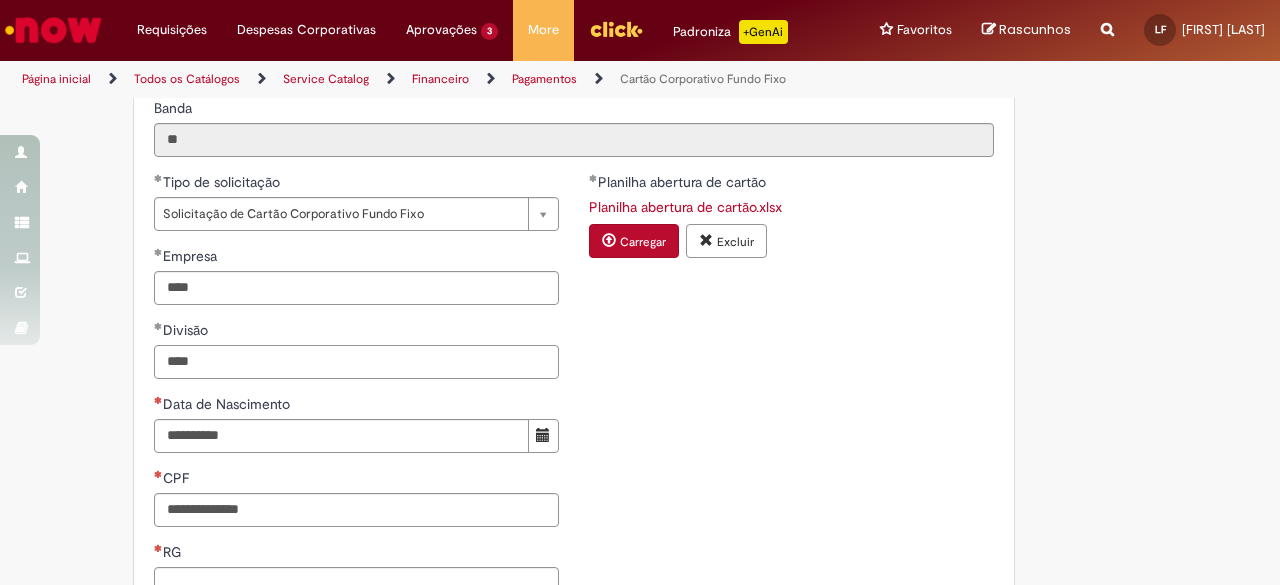 scroll, scrollTop: 927, scrollLeft: 0, axis: vertical 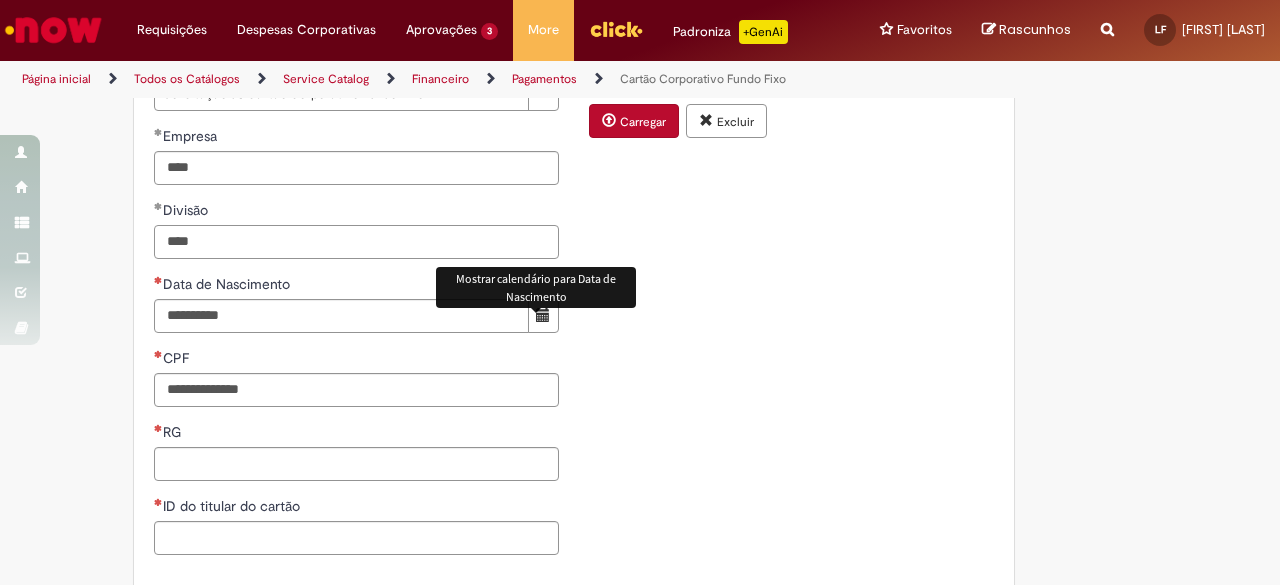 type on "****" 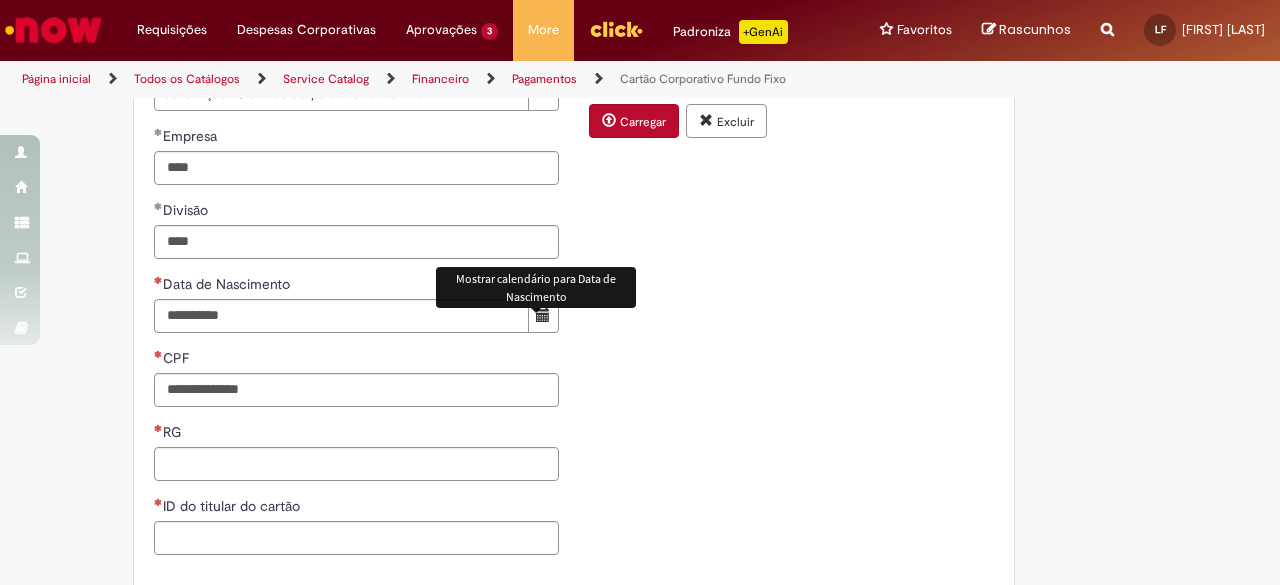 click at bounding box center (543, 316) 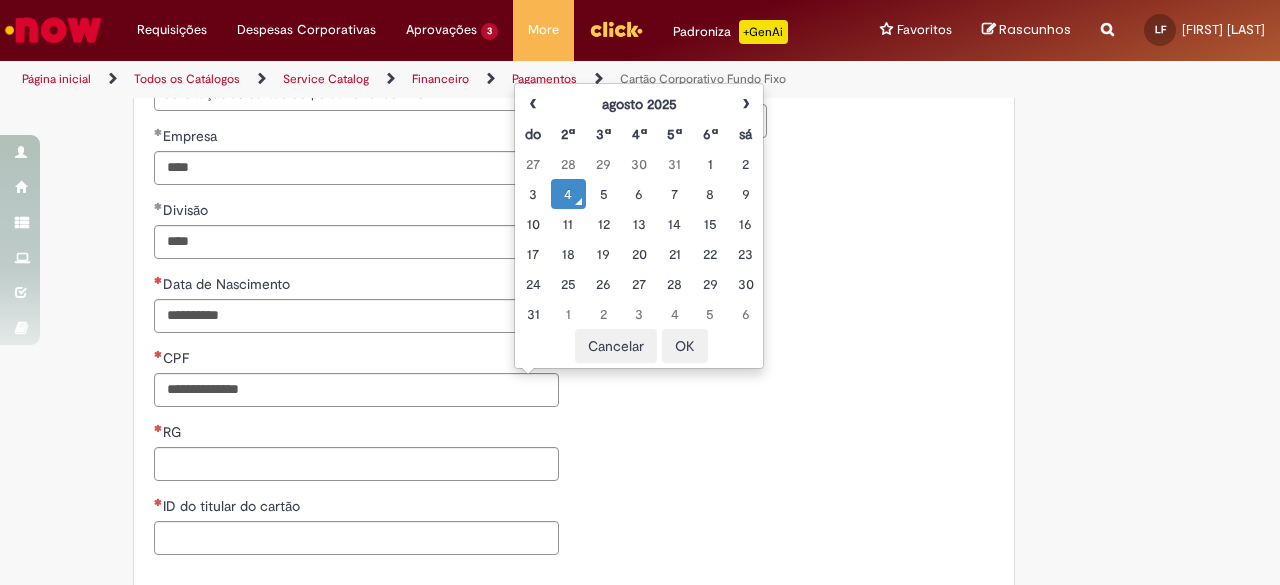 click on "**********" at bounding box center (574, 311) 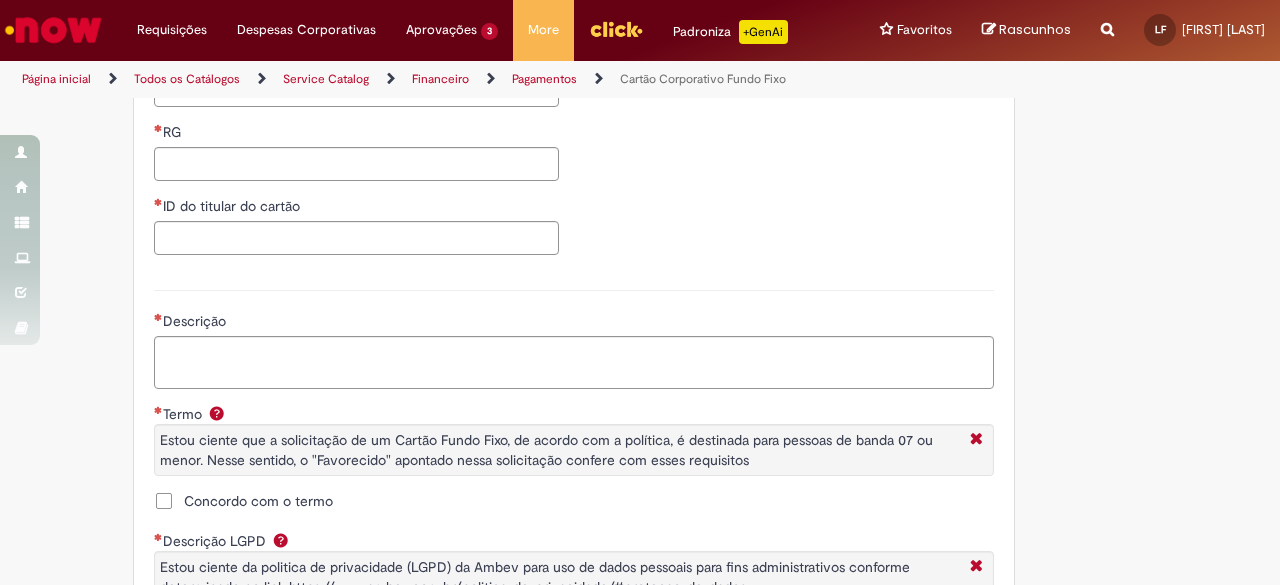 scroll, scrollTop: 1027, scrollLeft: 0, axis: vertical 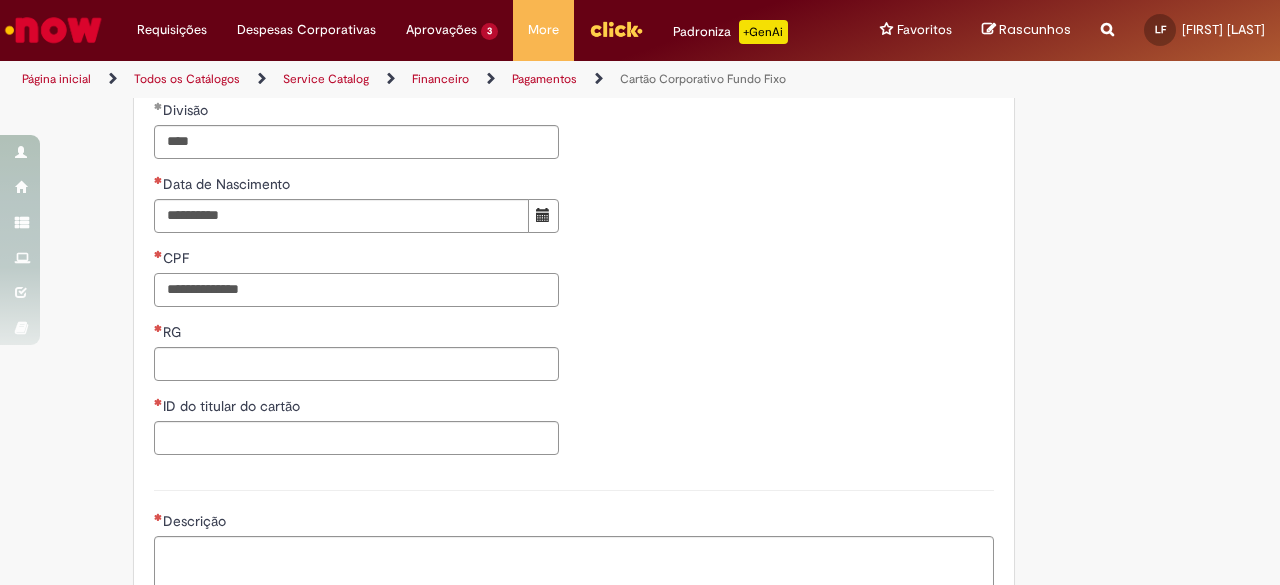 drag, startPoint x: 265, startPoint y: 309, endPoint x: 125, endPoint y: 309, distance: 140 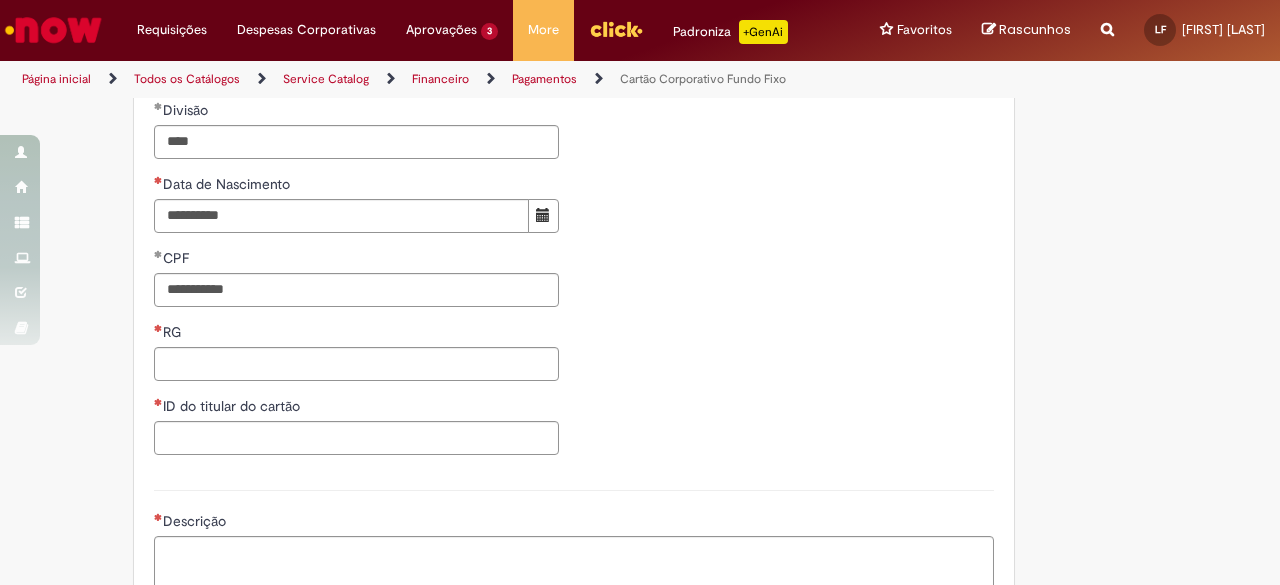 click on "**********" at bounding box center [574, 211] 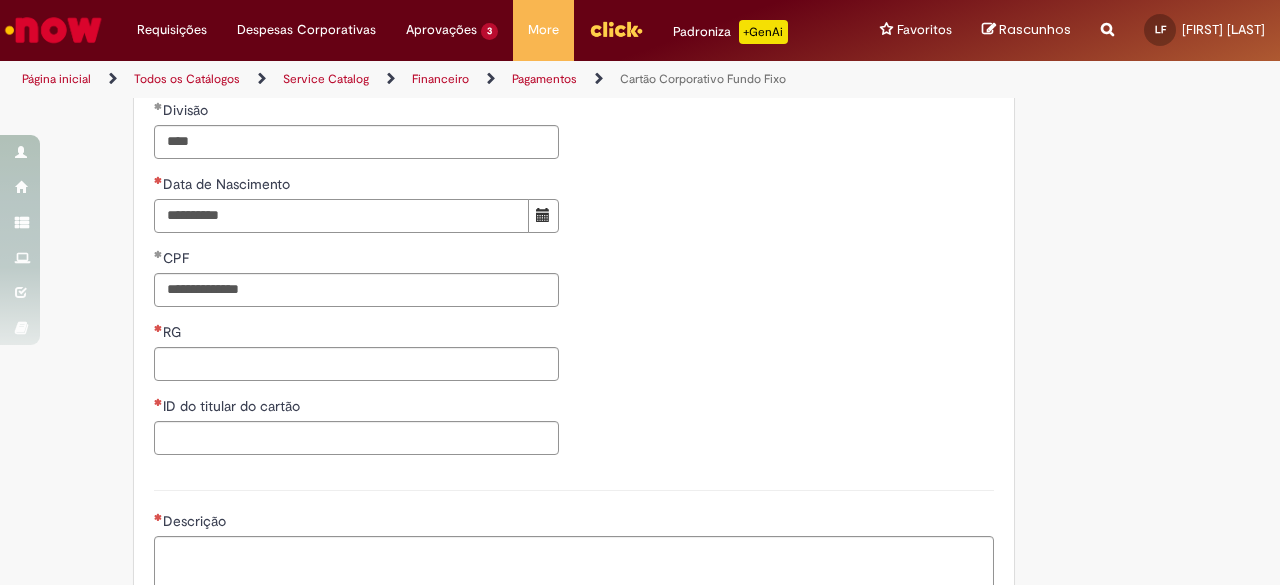 click on "Data de Nascimento" at bounding box center [341, 216] 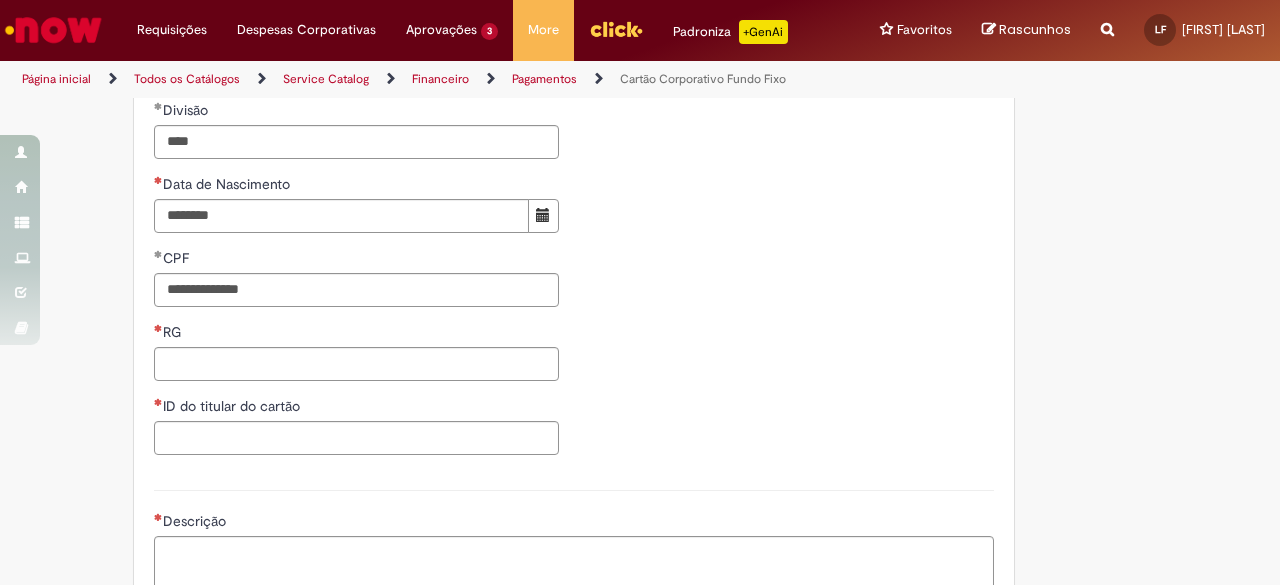 click on "**********" at bounding box center [574, 211] 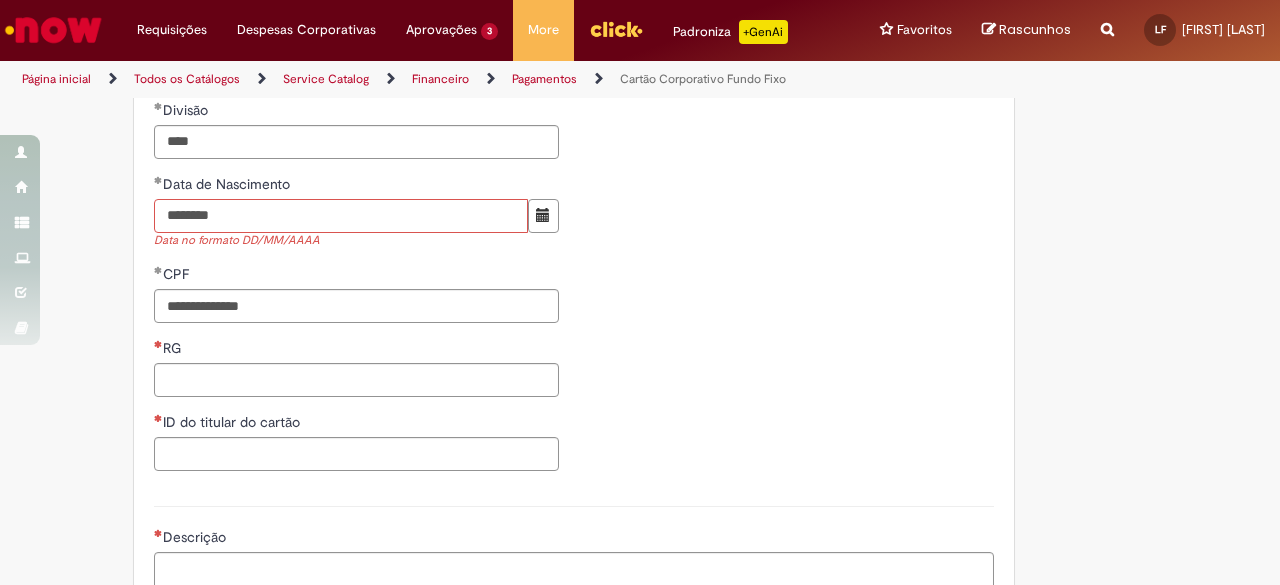 click on "********" at bounding box center (341, 216) 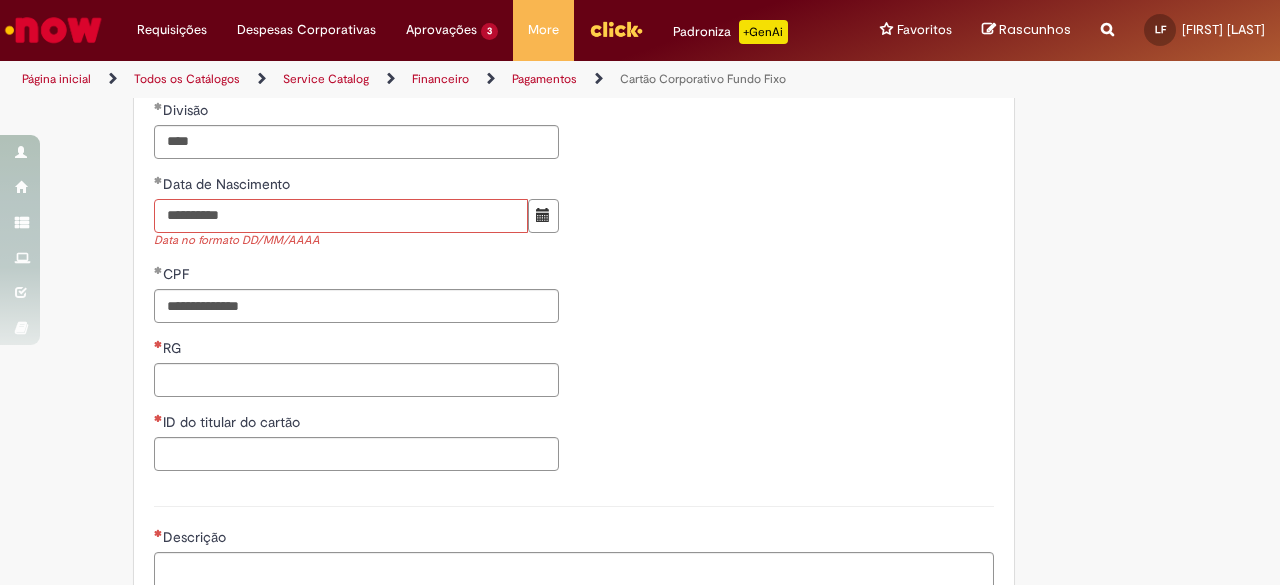 type on "**********" 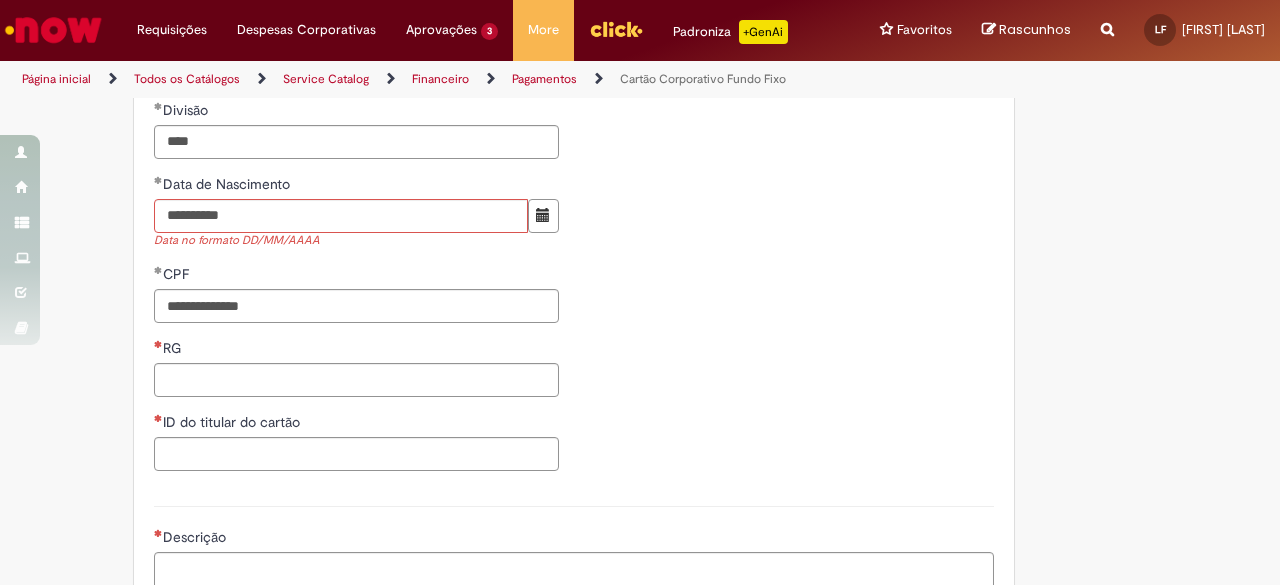 click on "**********" at bounding box center (574, 219) 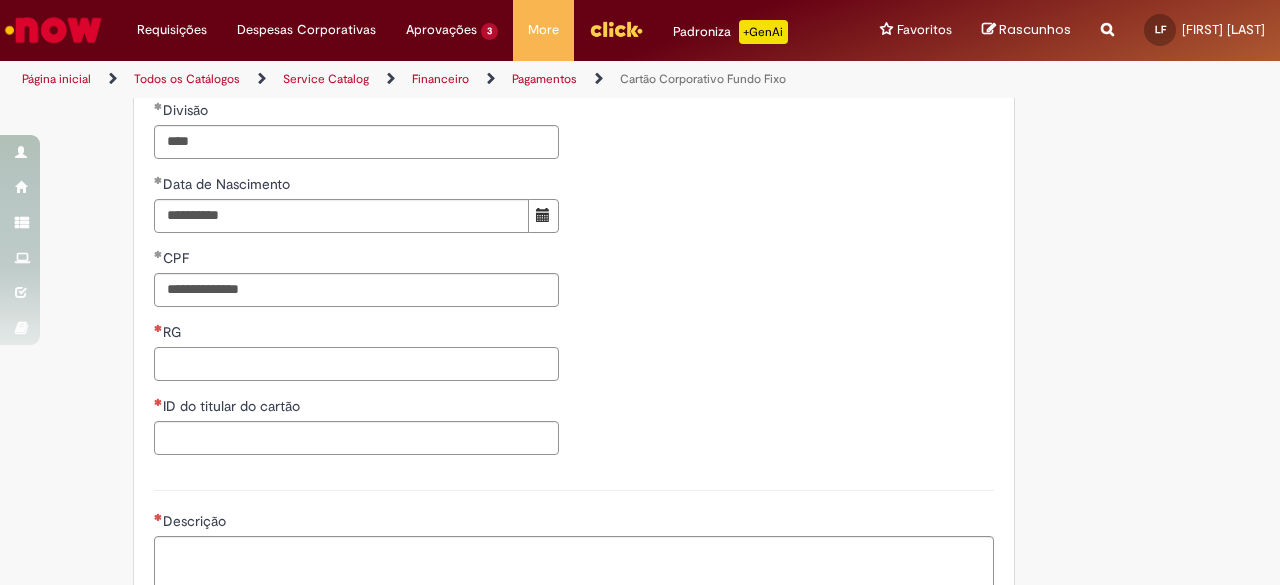 click on "RG" at bounding box center [356, 364] 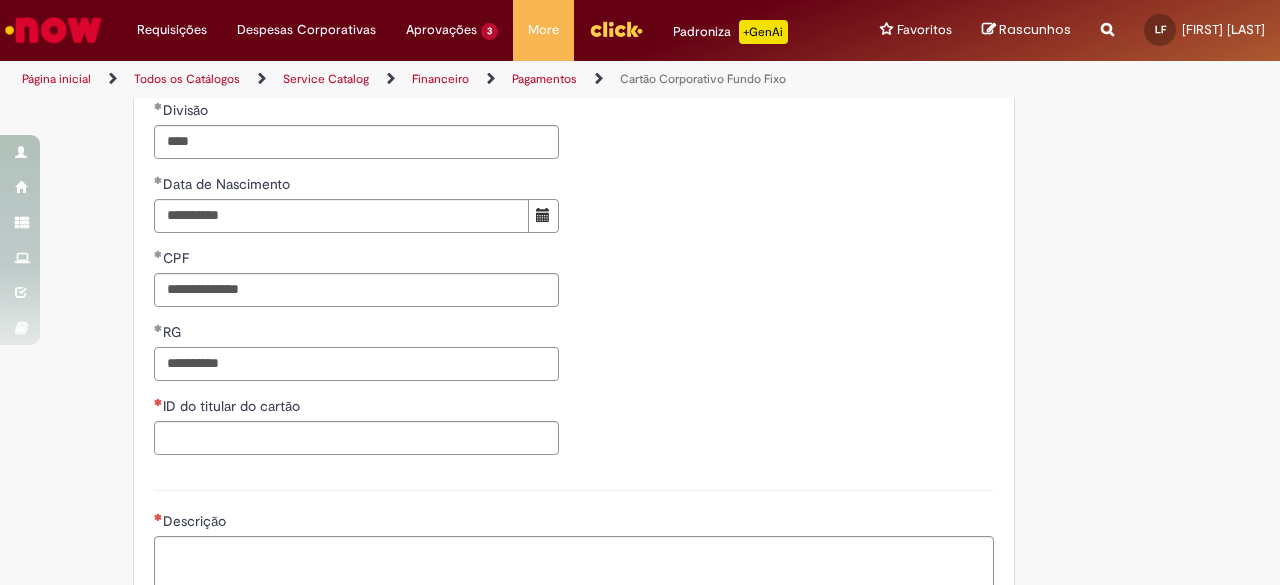 type on "**********" 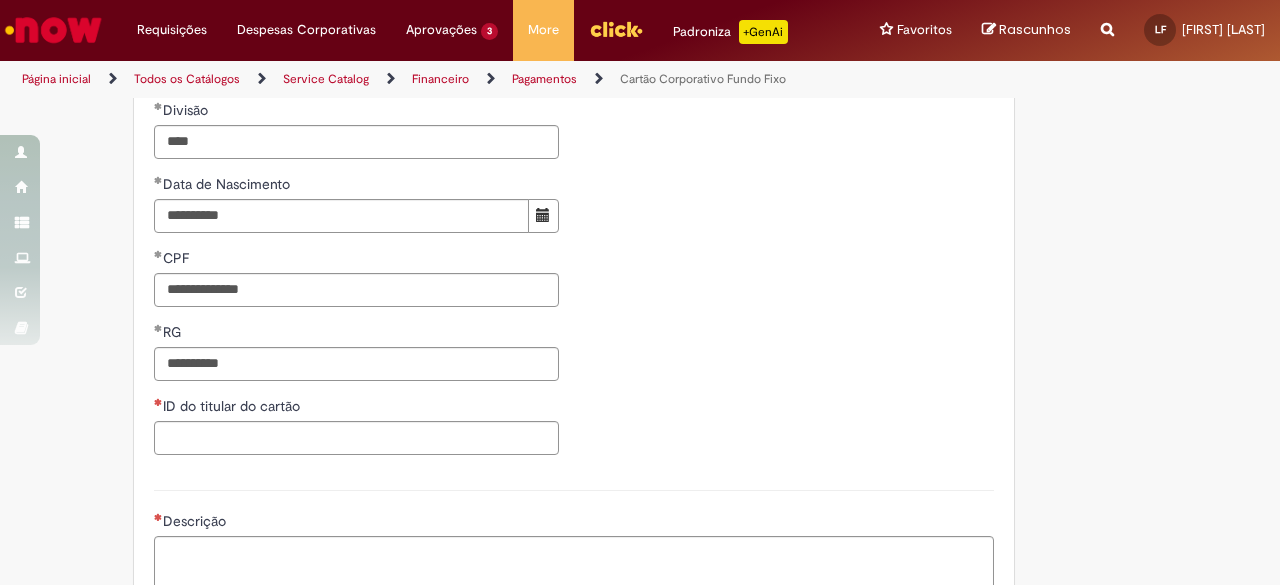 click on "**********" at bounding box center (574, 211) 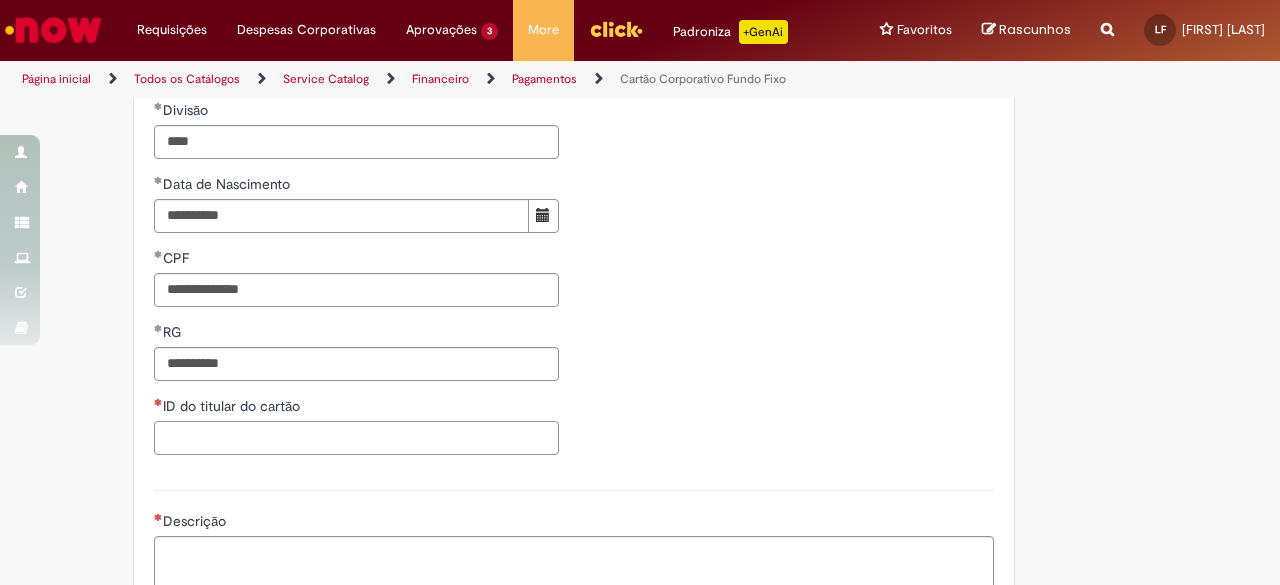 click on "ID do titular do cartão" at bounding box center (356, 438) 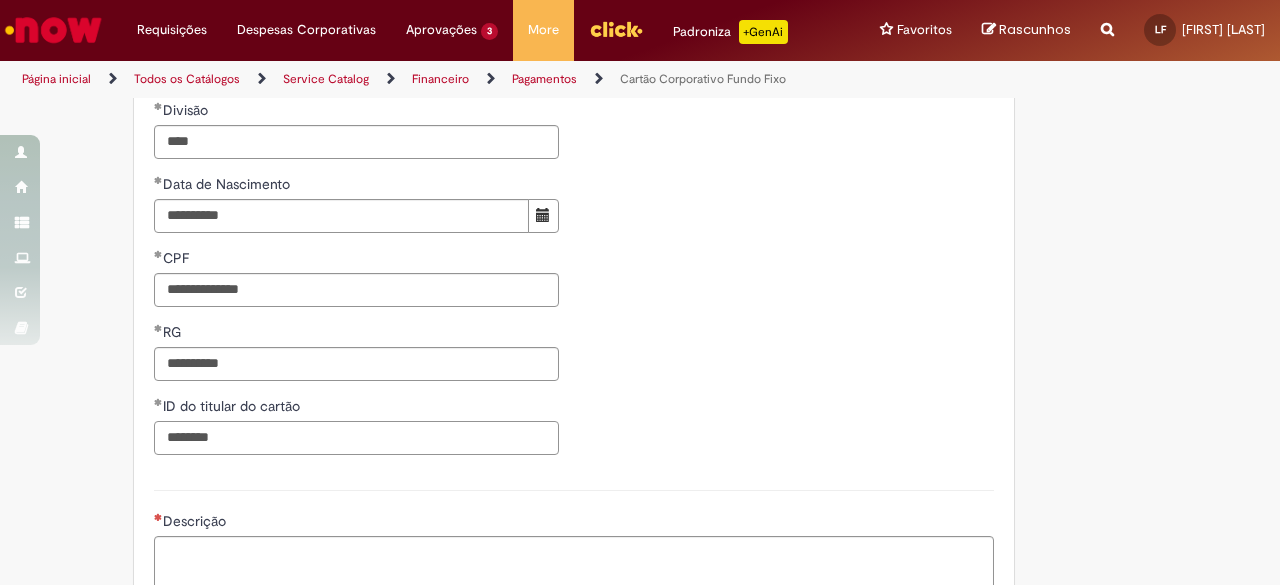 type on "********" 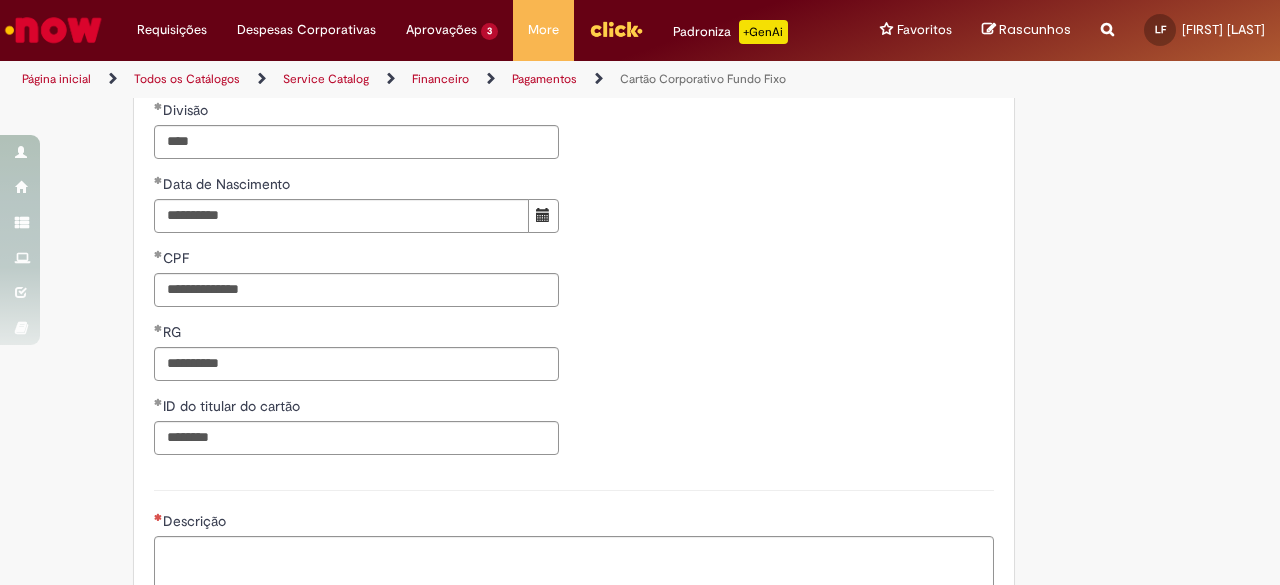 click on "**********" at bounding box center [574, 211] 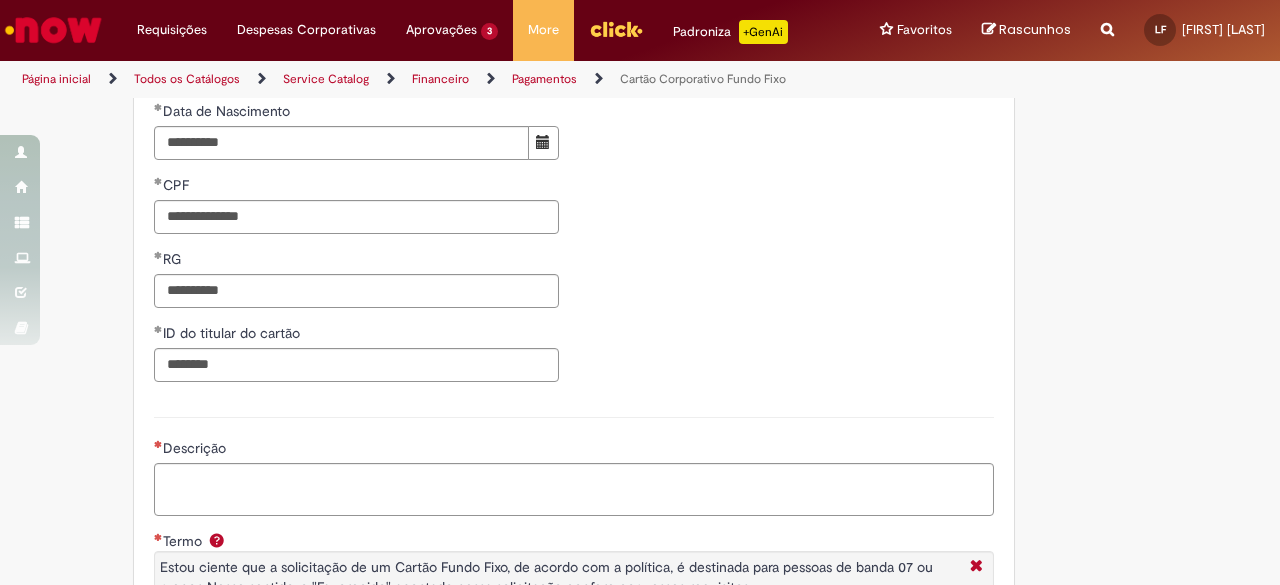 scroll, scrollTop: 1127, scrollLeft: 0, axis: vertical 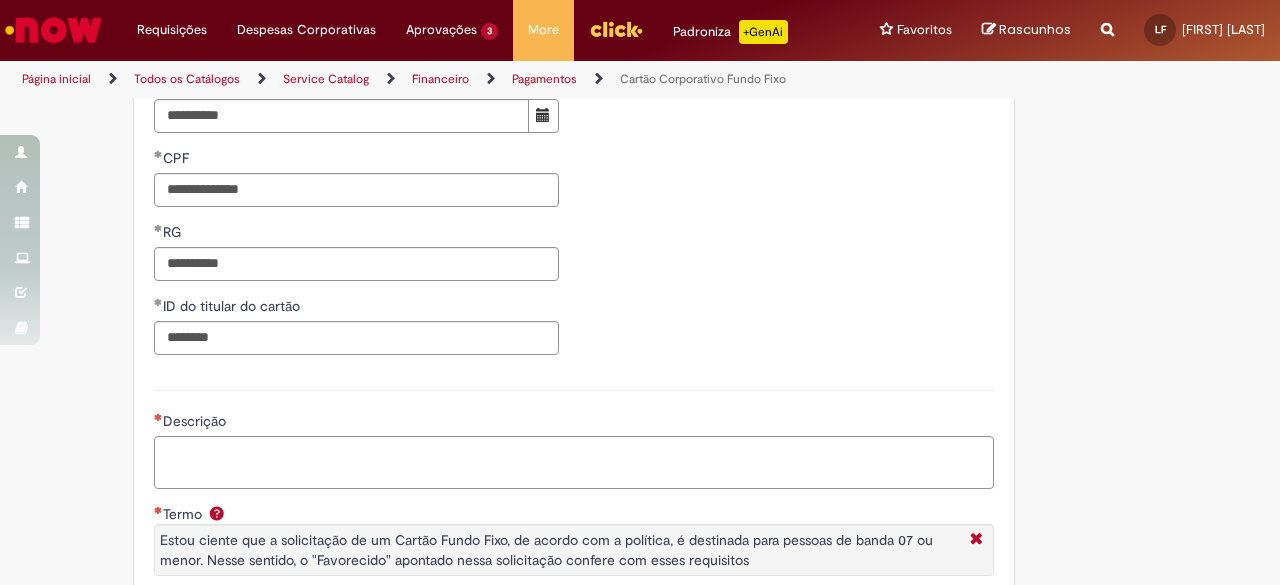 click on "Descrição" at bounding box center (574, 462) 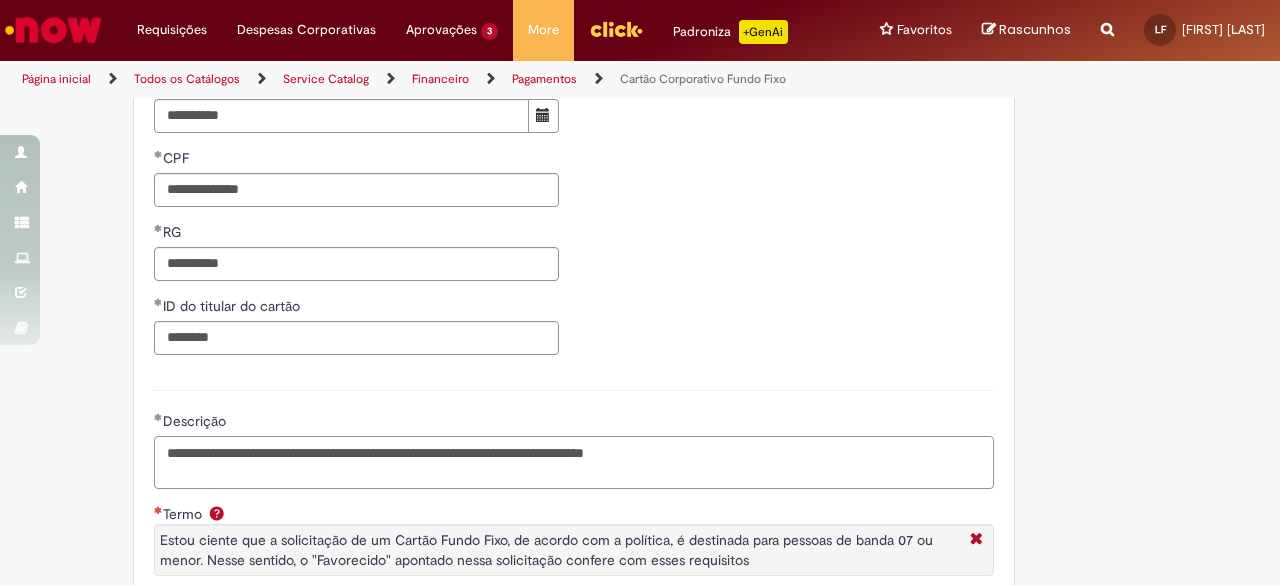 type on "**********" 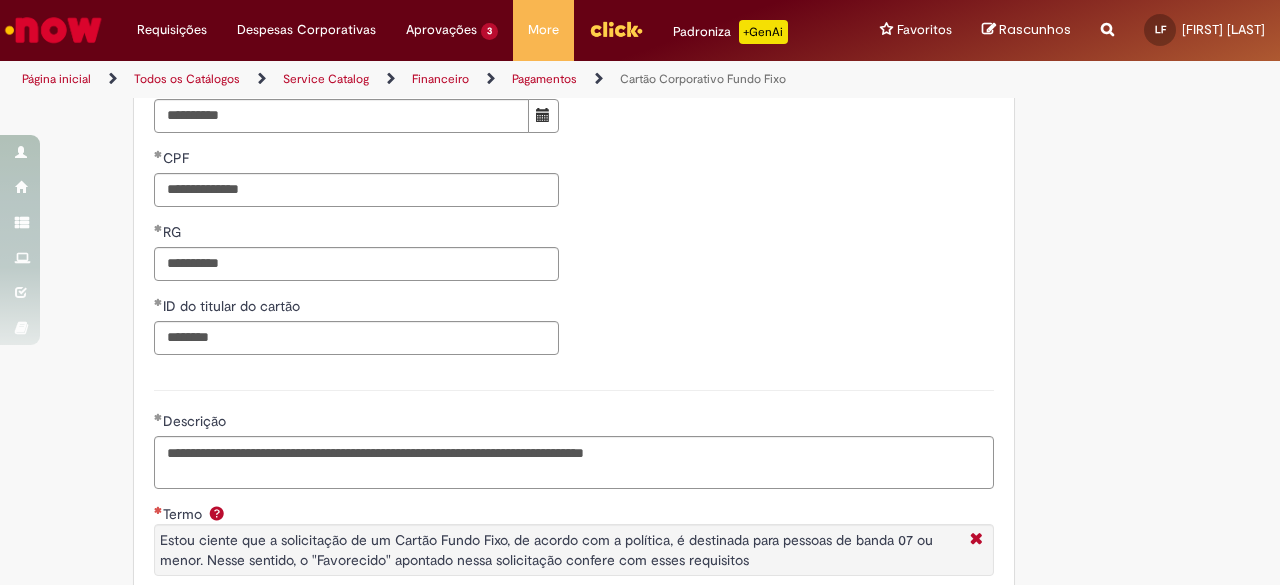 click on "**********" at bounding box center (574, 111) 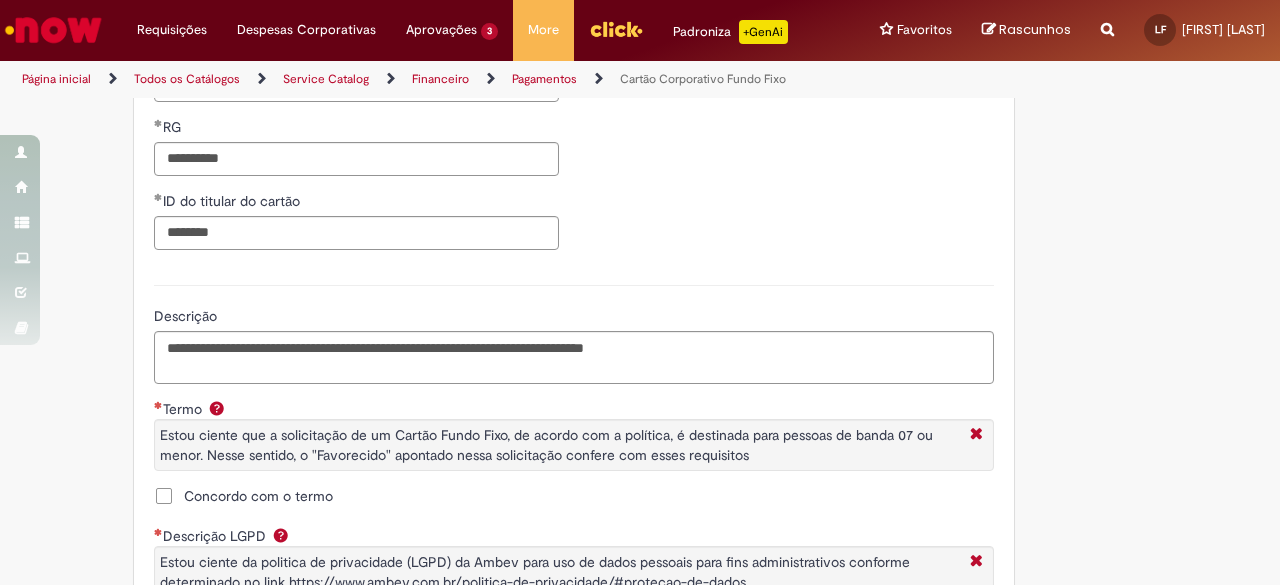 scroll, scrollTop: 1427, scrollLeft: 0, axis: vertical 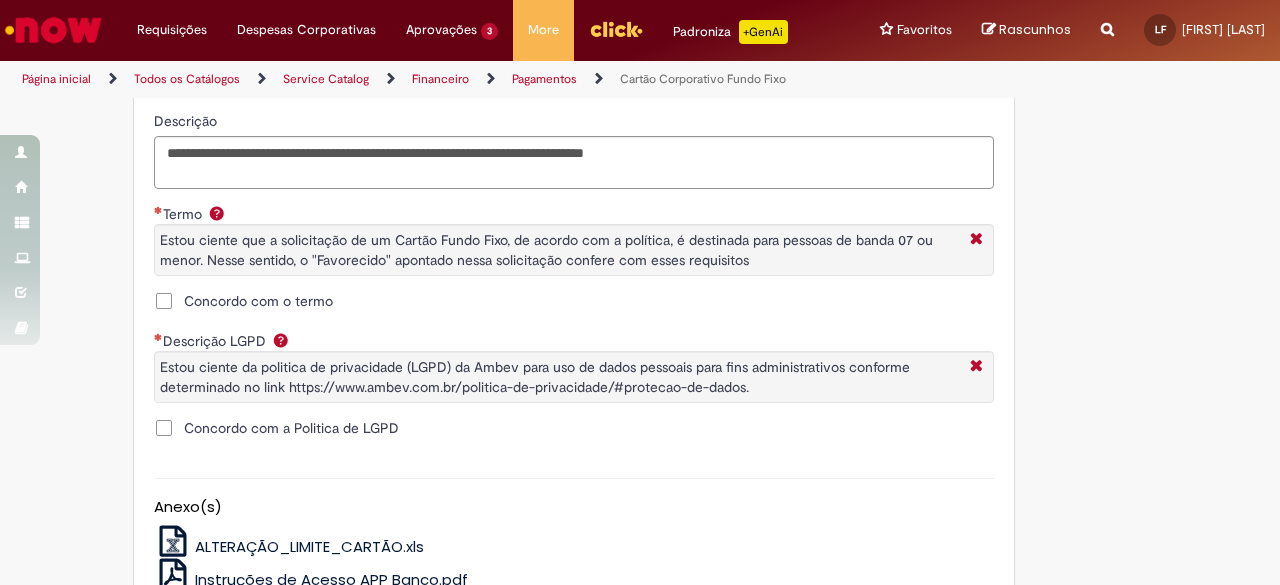 click on "Concordo com o termo" at bounding box center [258, 301] 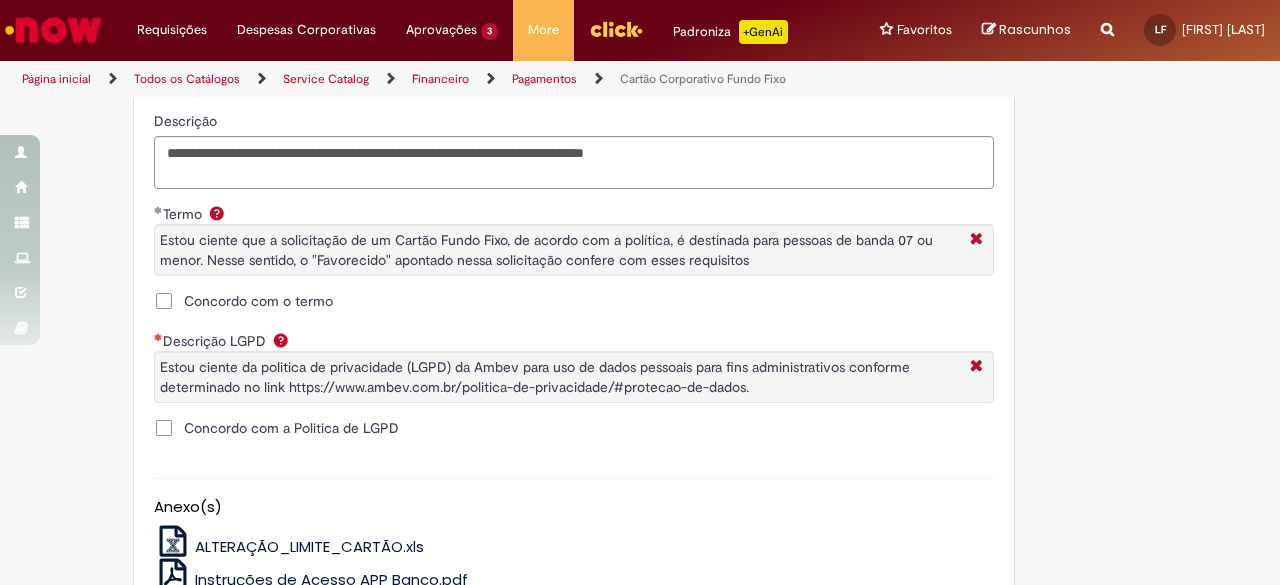 click on "Concordo com a Politica de LGPD" at bounding box center (291, 428) 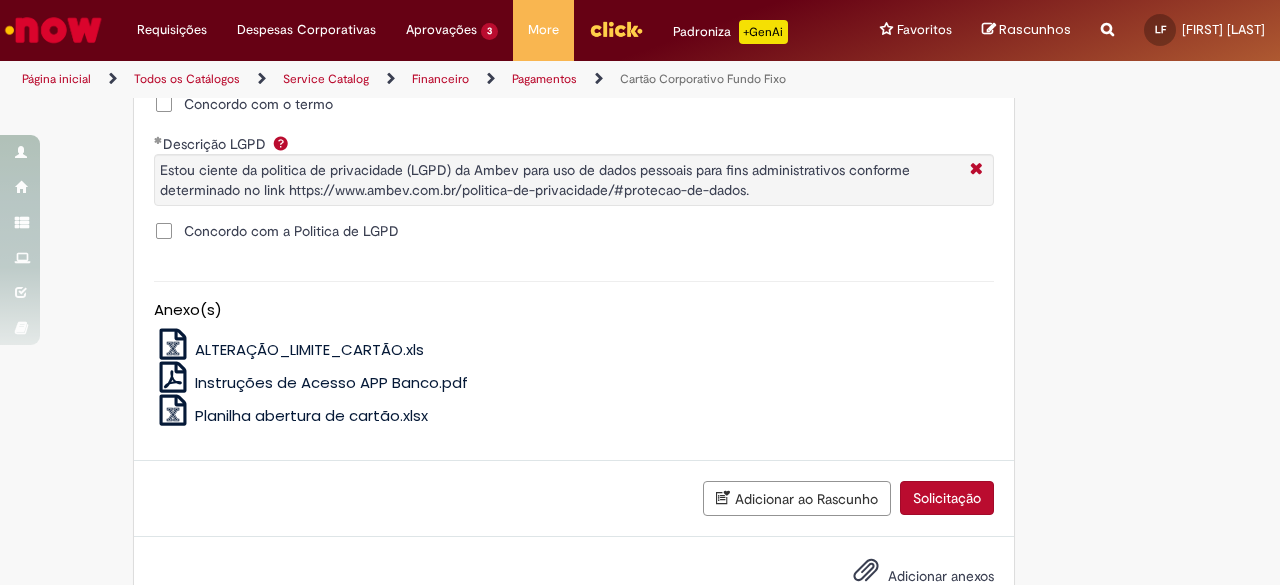 scroll, scrollTop: 1697, scrollLeft: 0, axis: vertical 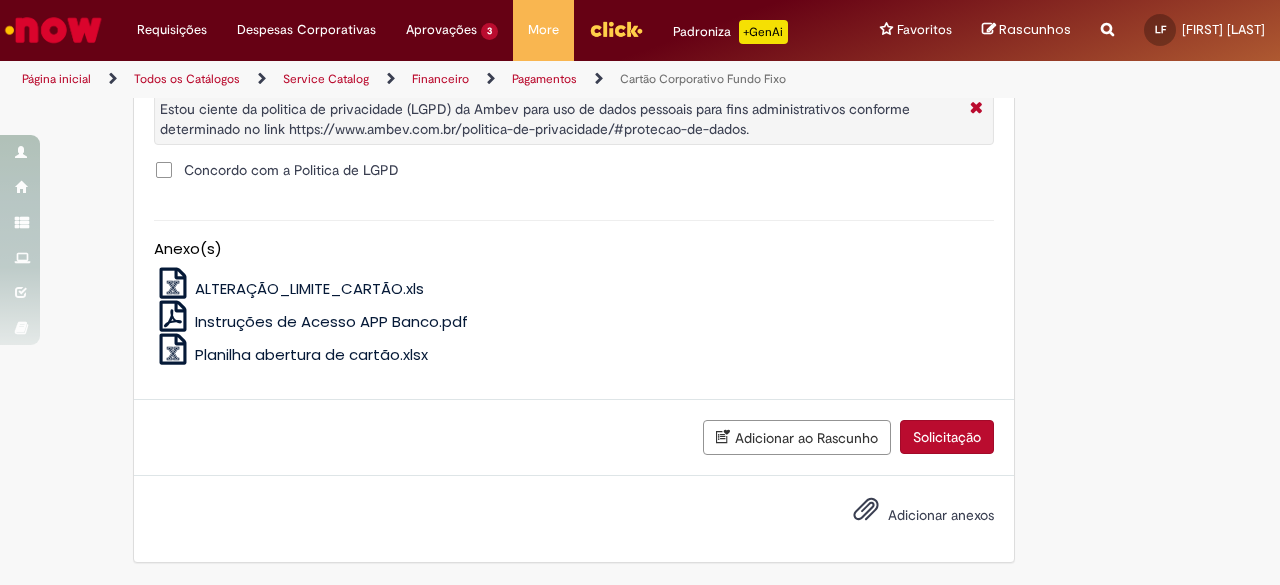 click on "Solicitação" at bounding box center [947, 437] 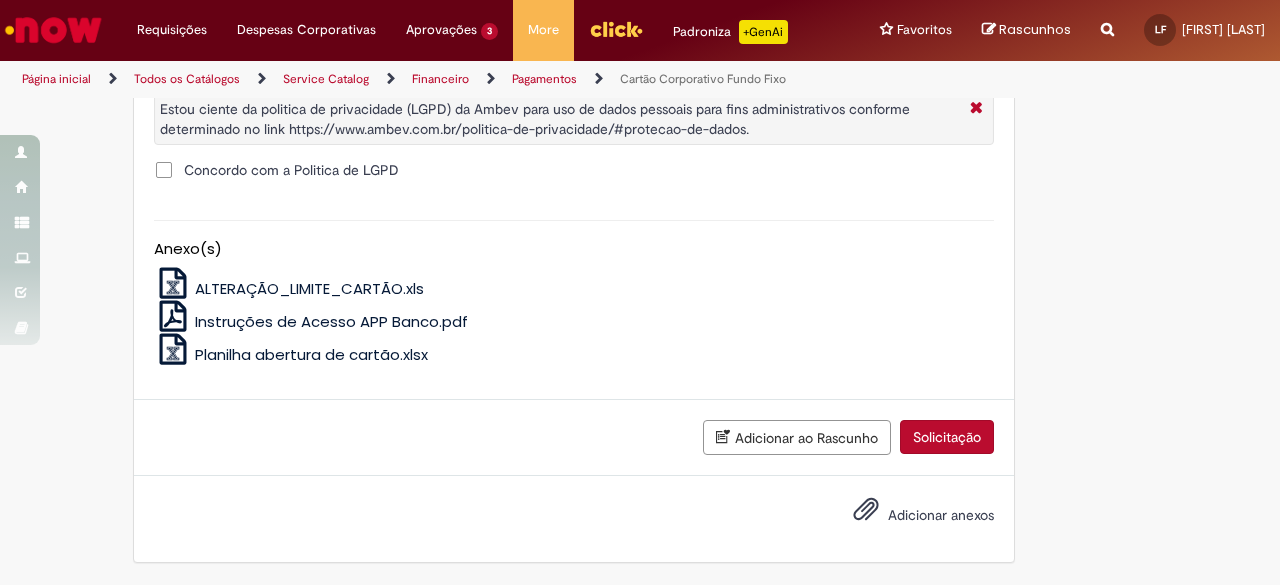scroll, scrollTop: 1652, scrollLeft: 0, axis: vertical 